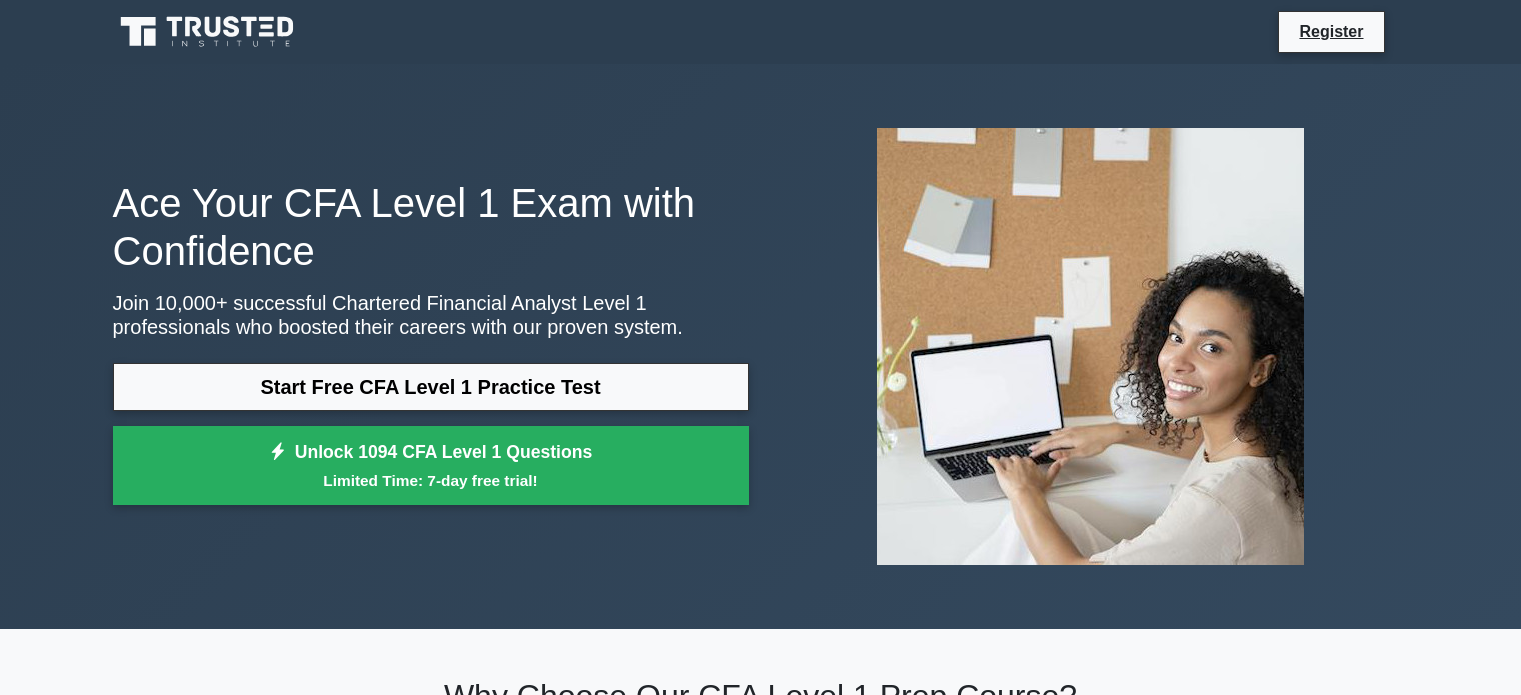 scroll, scrollTop: 0, scrollLeft: 0, axis: both 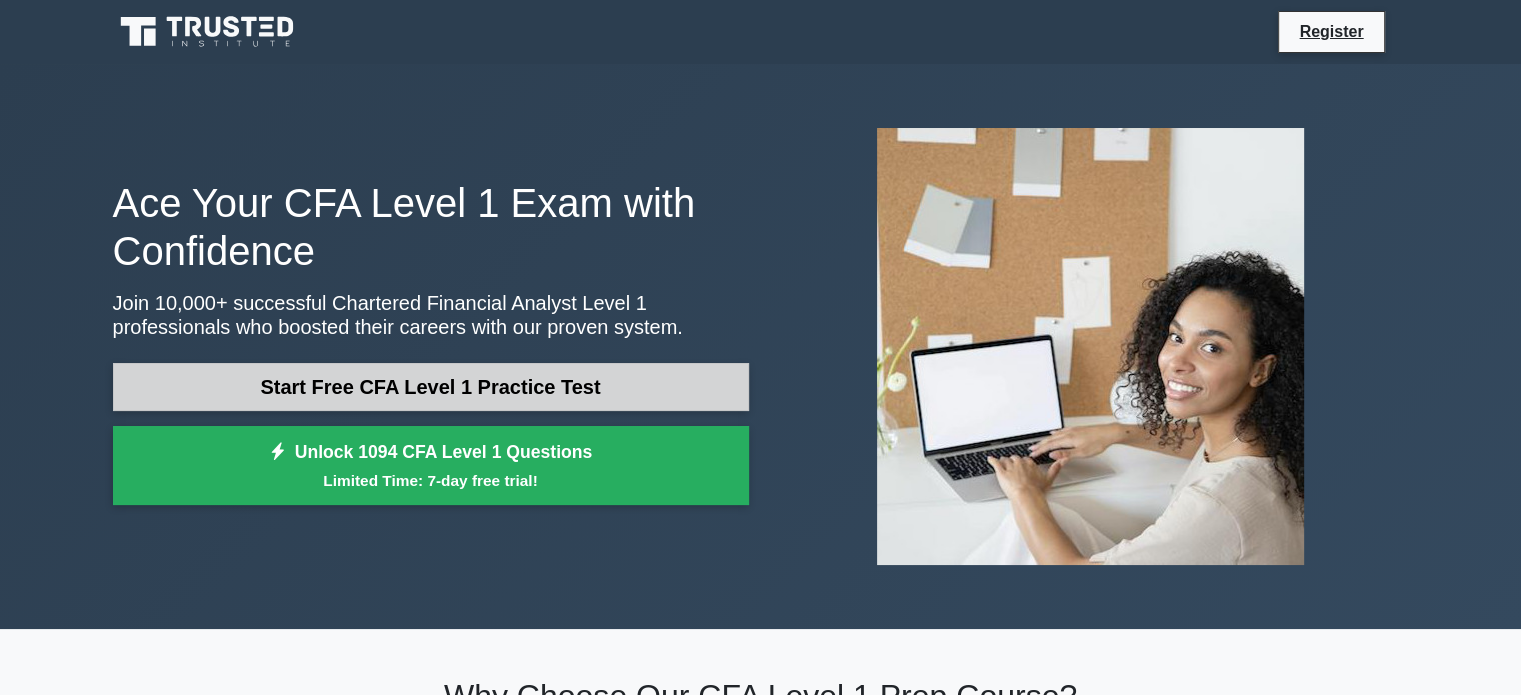 click on "Start Free CFA Level 1 Practice Test" at bounding box center [431, 387] 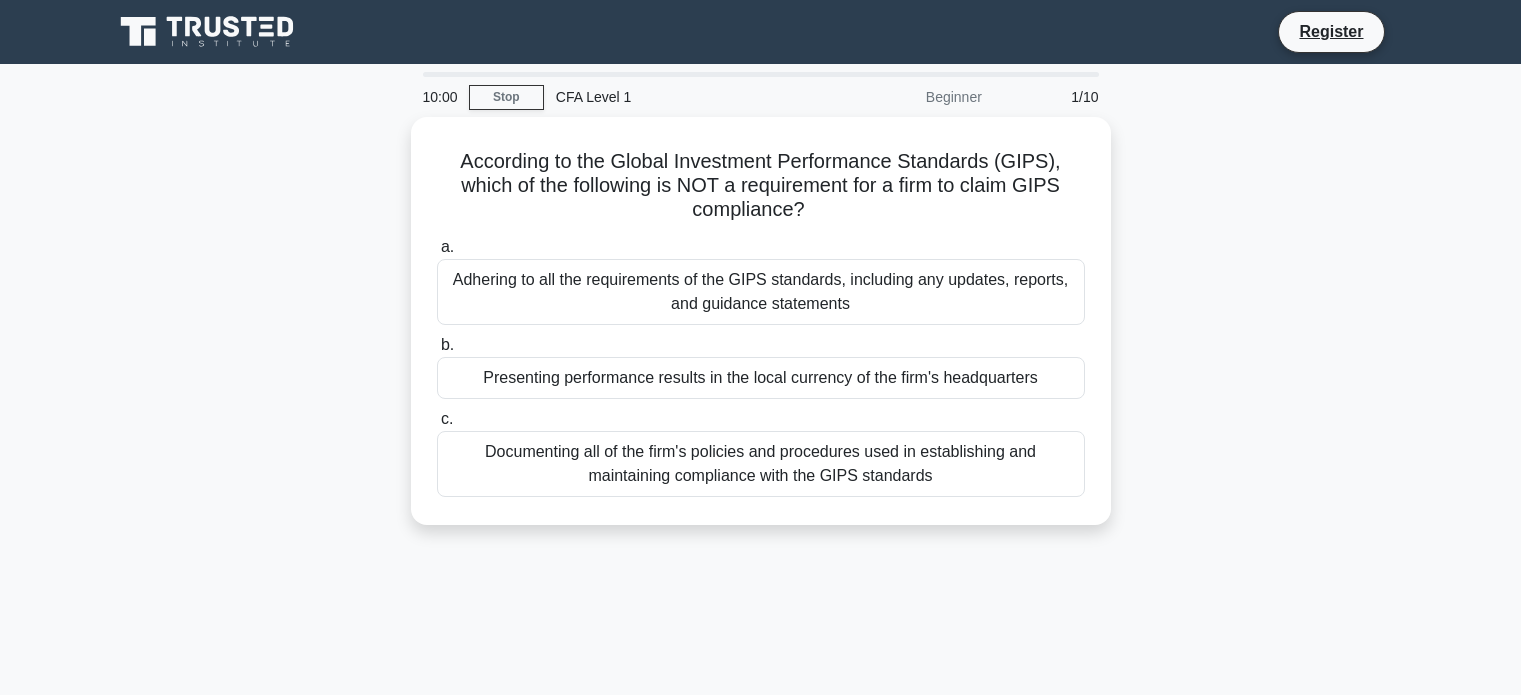 scroll, scrollTop: 0, scrollLeft: 0, axis: both 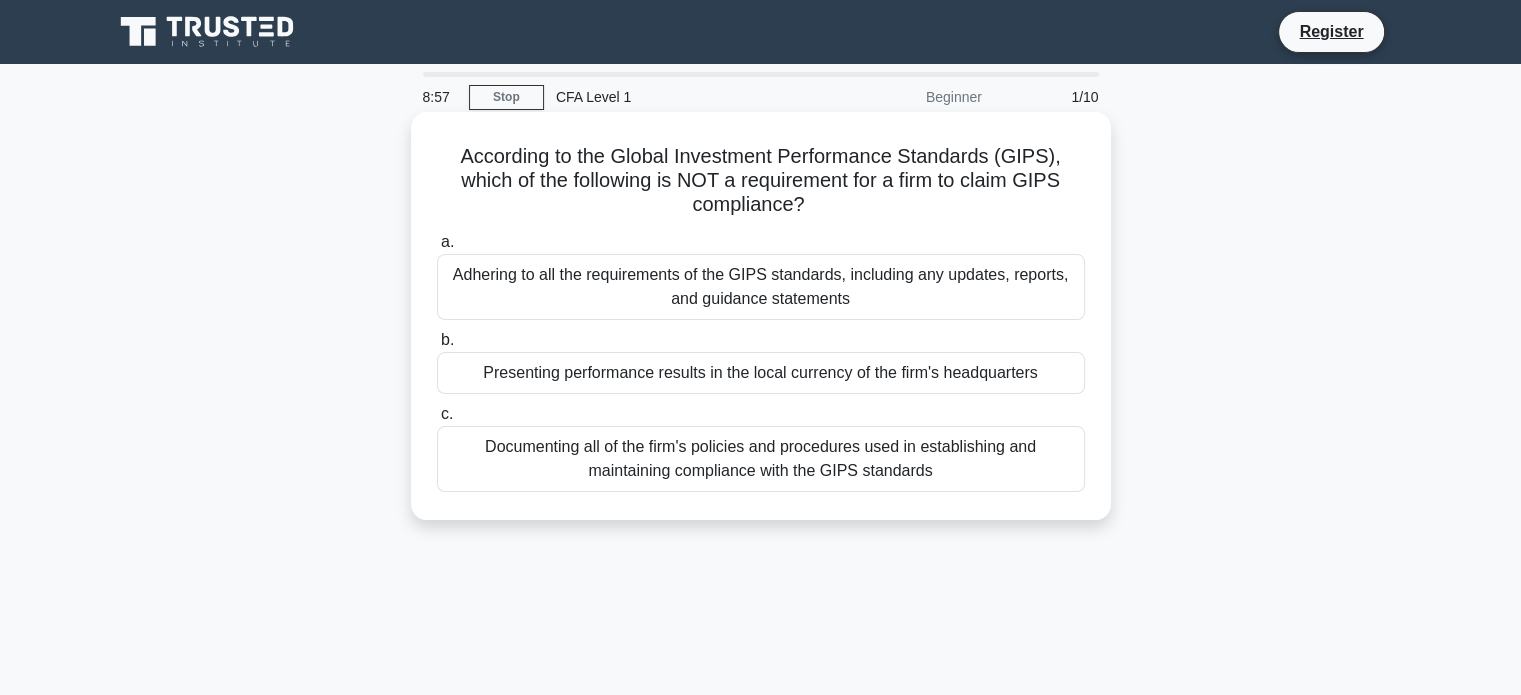 click on "Presenting performance results in the local currency of the firm's headquarters" at bounding box center (761, 373) 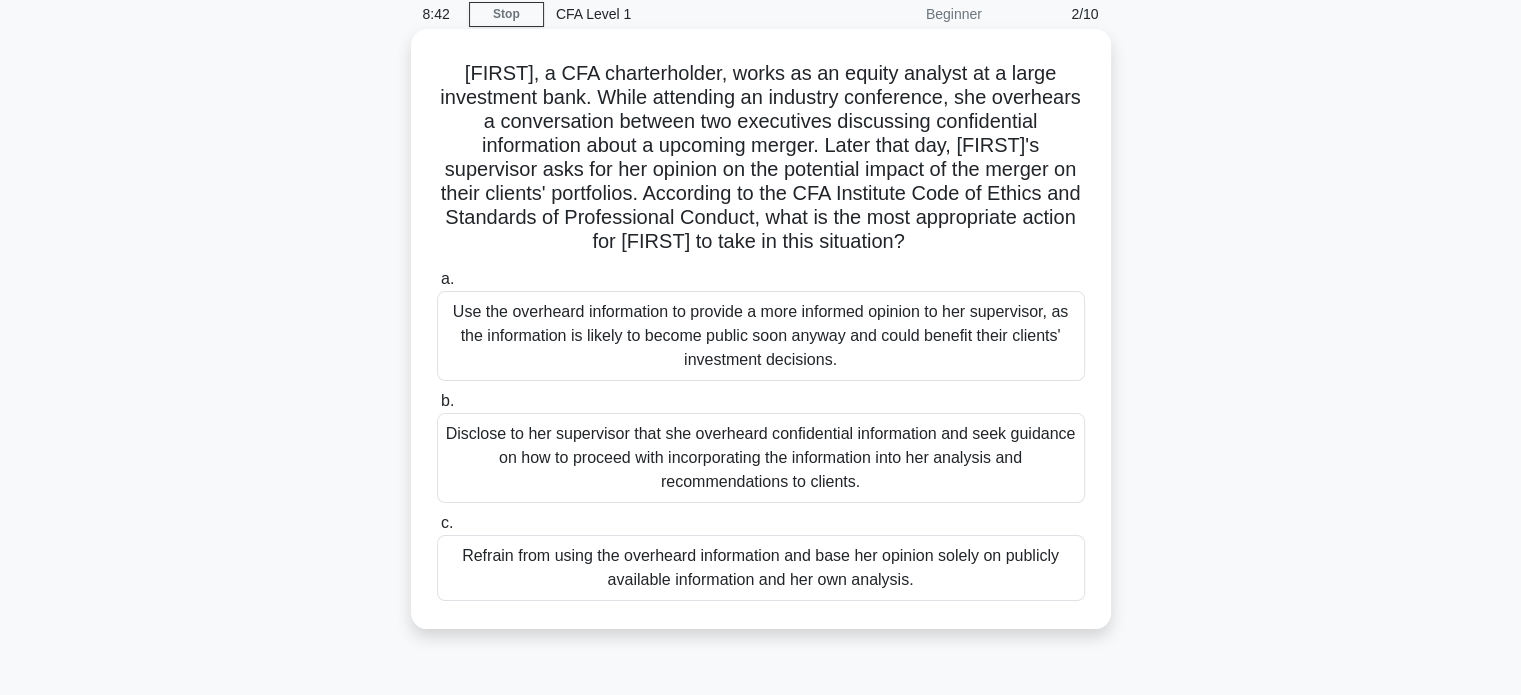 scroll, scrollTop: 84, scrollLeft: 0, axis: vertical 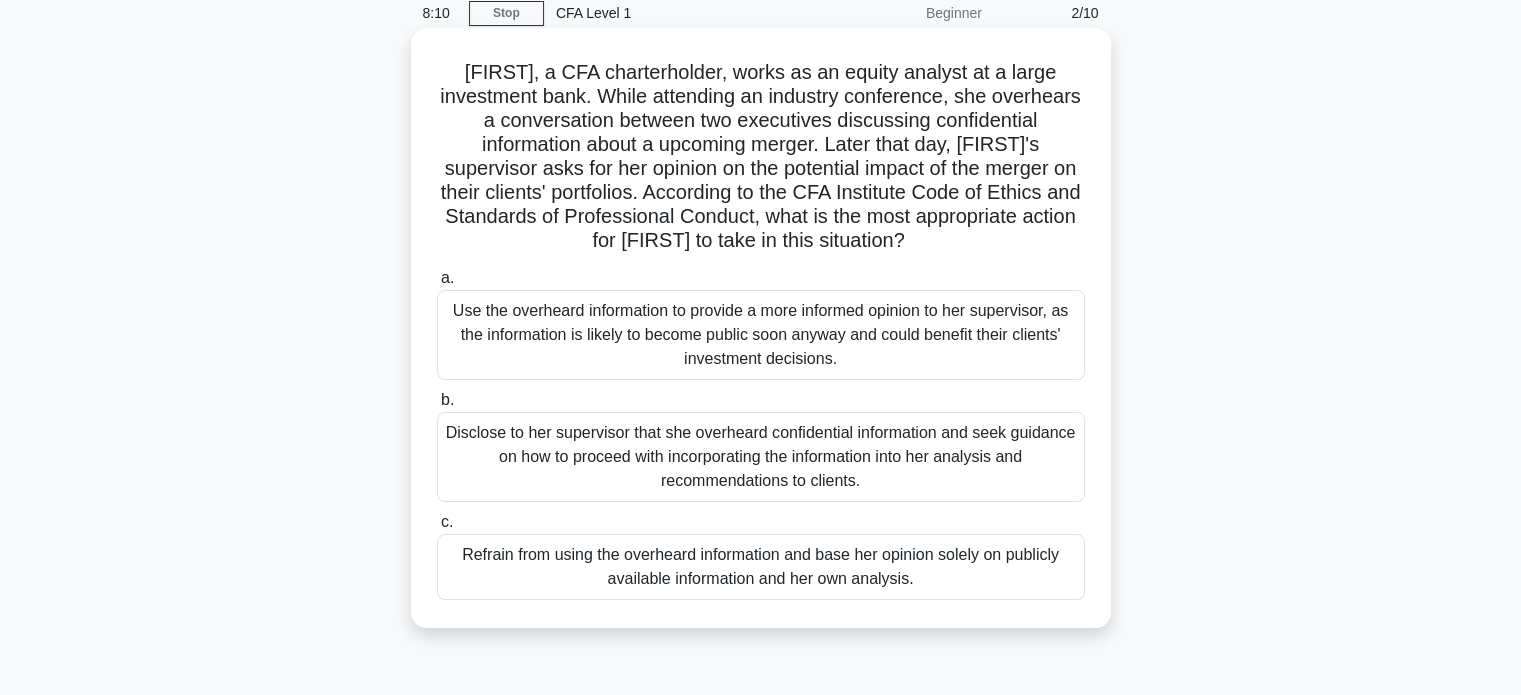 click on "Refrain from using the overheard information and base her opinion solely on publicly available information and her own analysis." at bounding box center [761, 567] 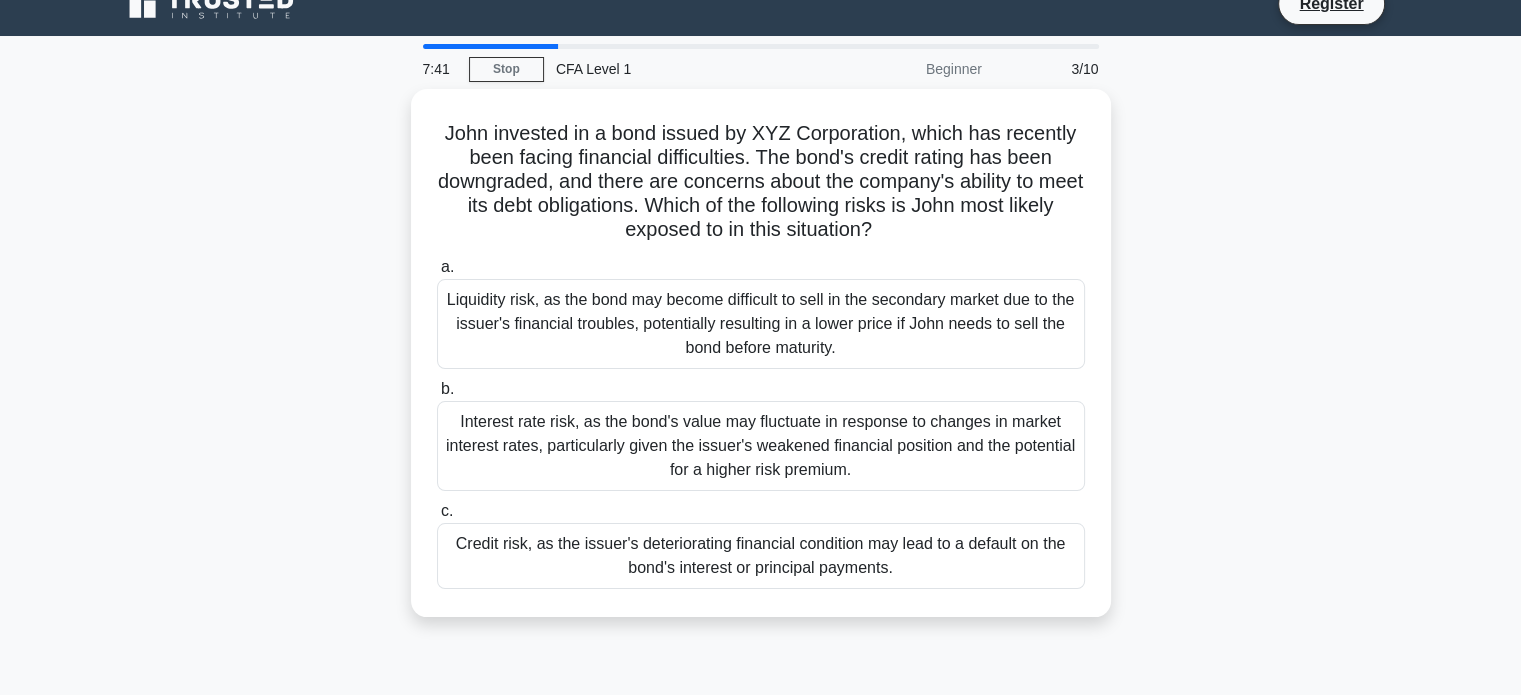 scroll, scrollTop: 28, scrollLeft: 0, axis: vertical 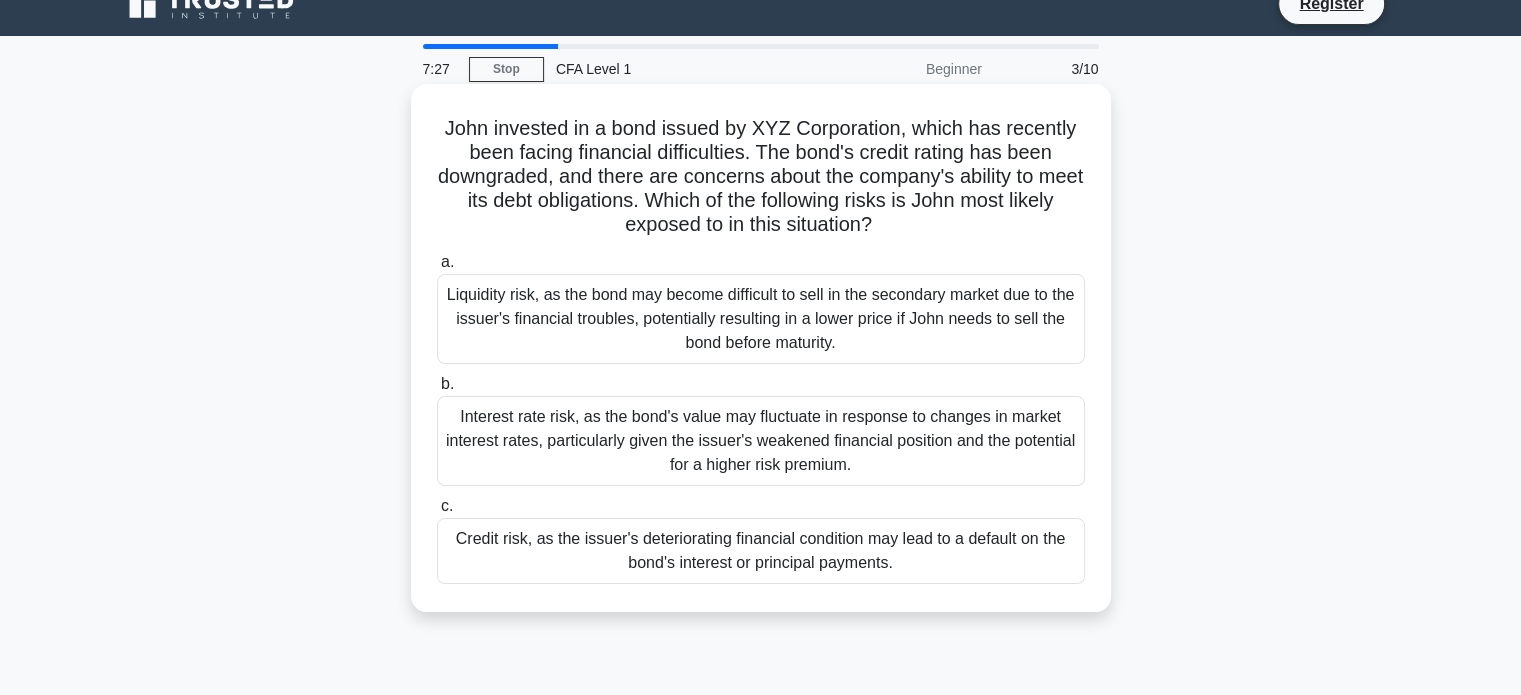 click on "Credit risk, as the issuer's deteriorating financial condition may lead to a default on the bond's interest or principal payments." at bounding box center (761, 551) 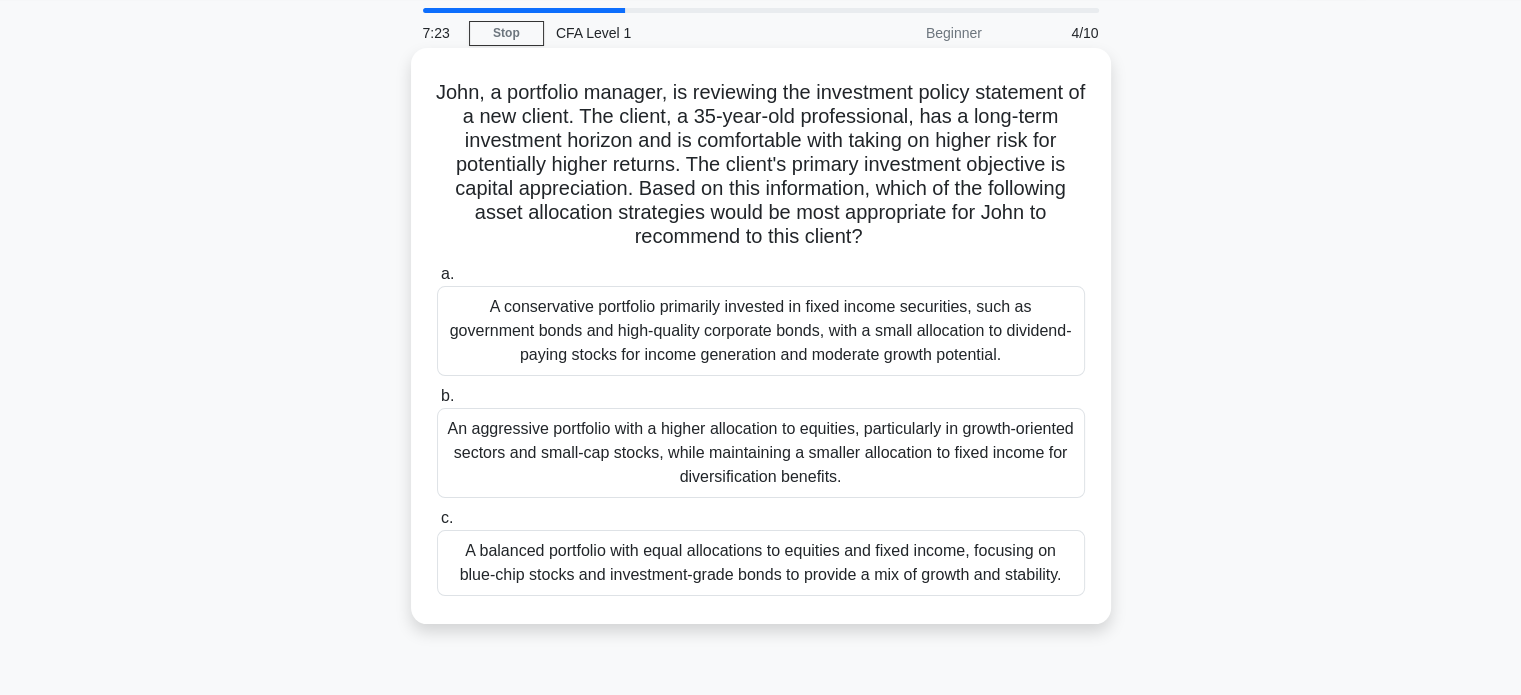scroll, scrollTop: 66, scrollLeft: 0, axis: vertical 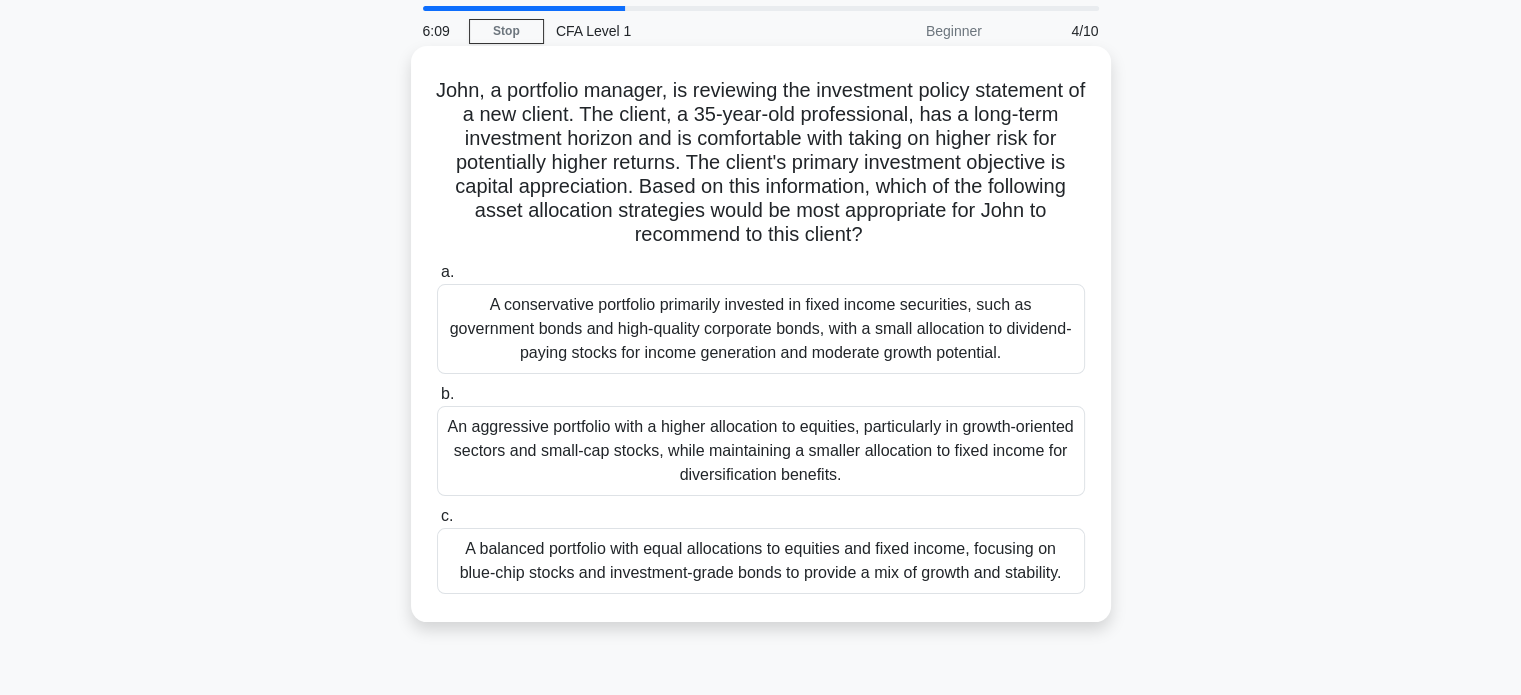 click on "A balanced portfolio with equal allocations to equities and fixed income, focusing on blue-chip stocks and investment-grade bonds to provide a mix of growth and stability." at bounding box center (761, 561) 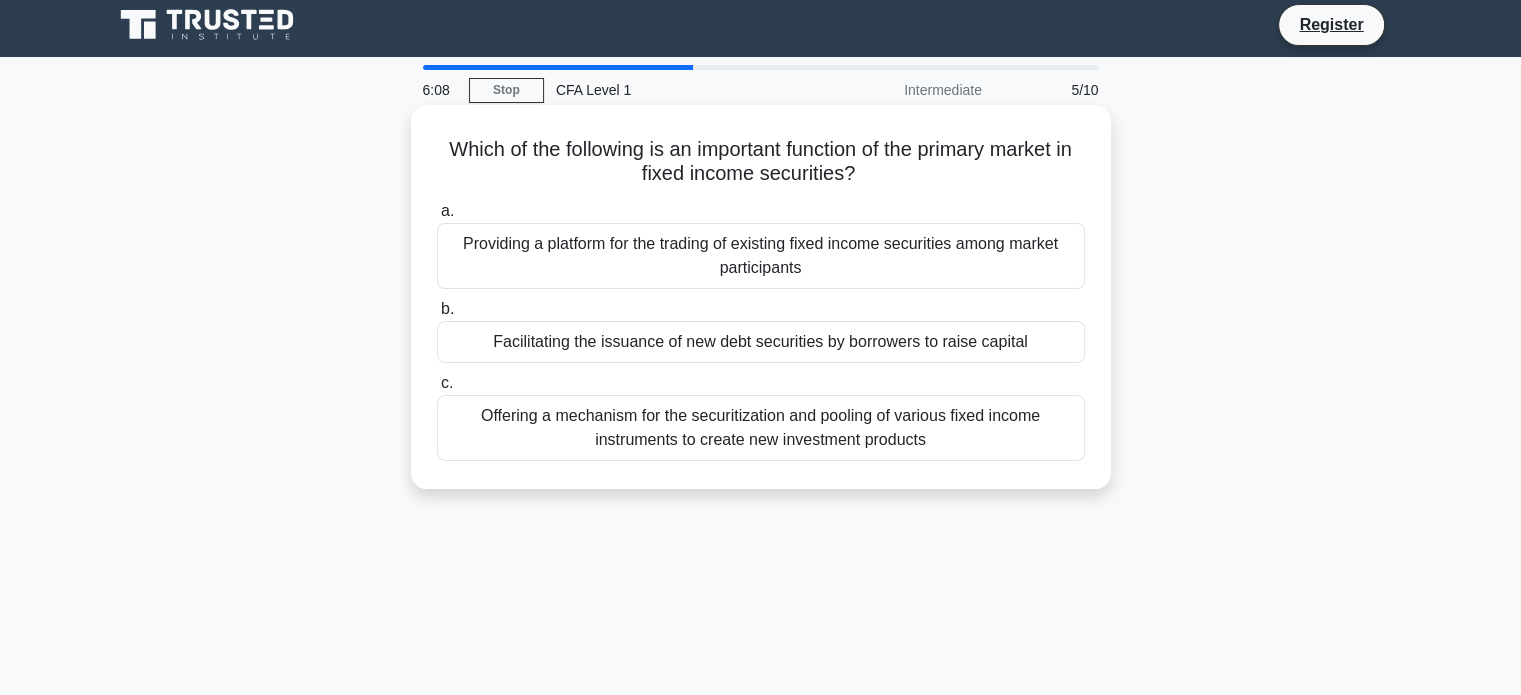 scroll, scrollTop: 0, scrollLeft: 0, axis: both 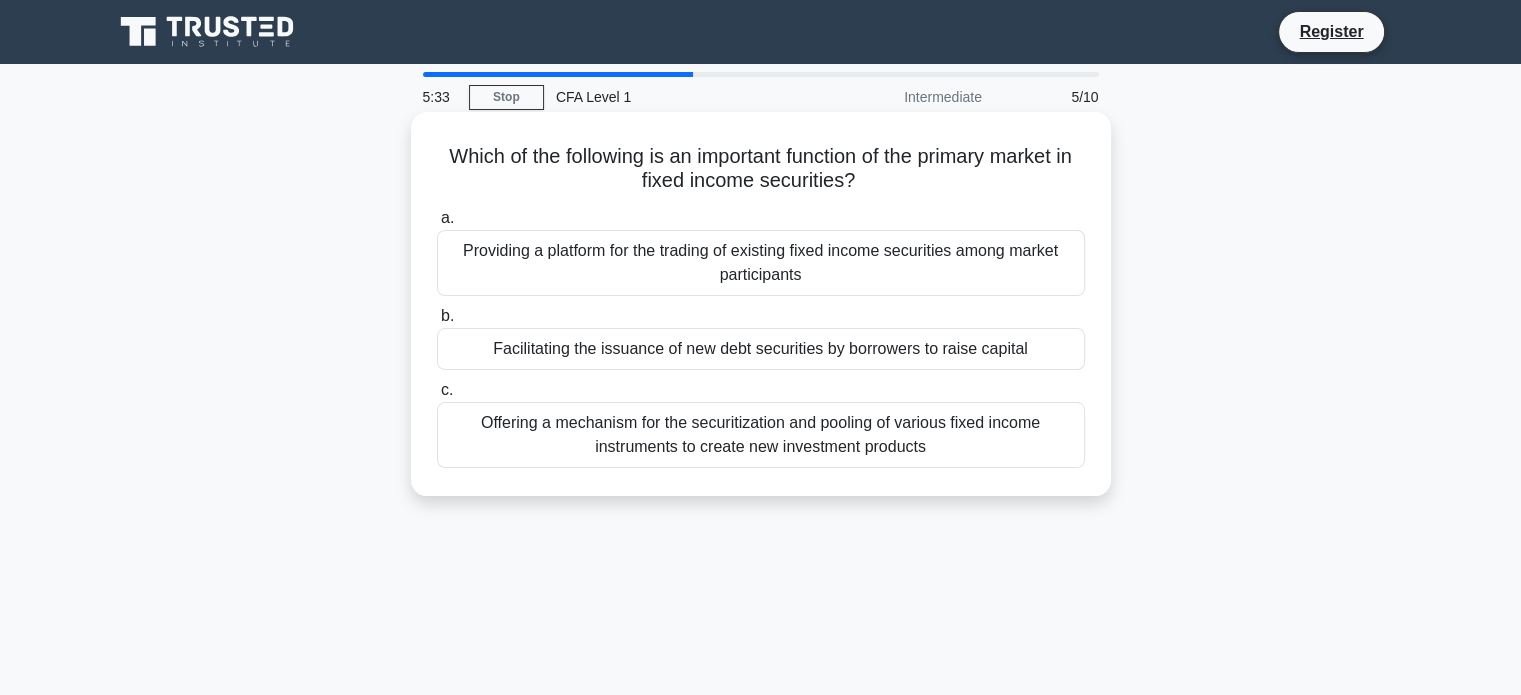 click on "Facilitating the issuance of new debt securities by borrowers to raise capital" at bounding box center (761, 349) 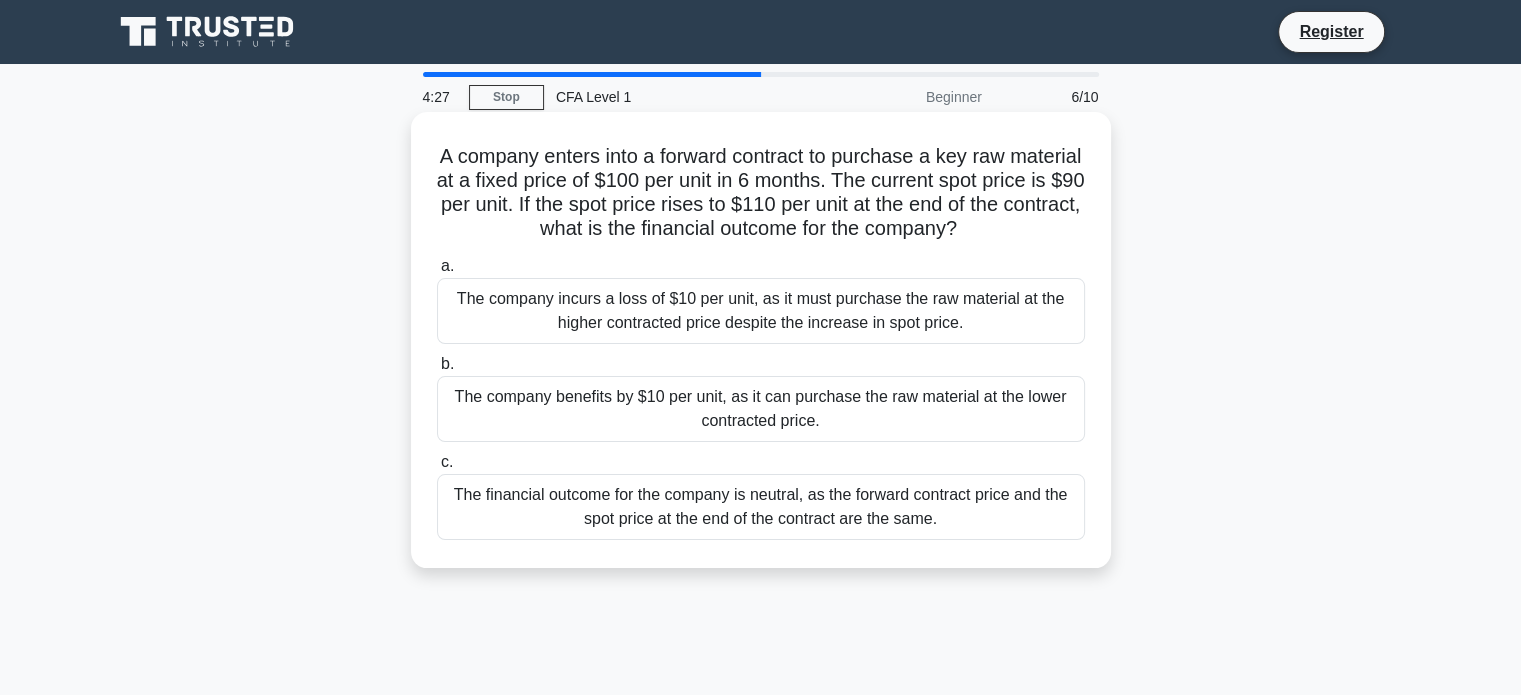 click on "The company benefits by $10 per unit, as it can purchase the raw material at the lower contracted price." at bounding box center (761, 409) 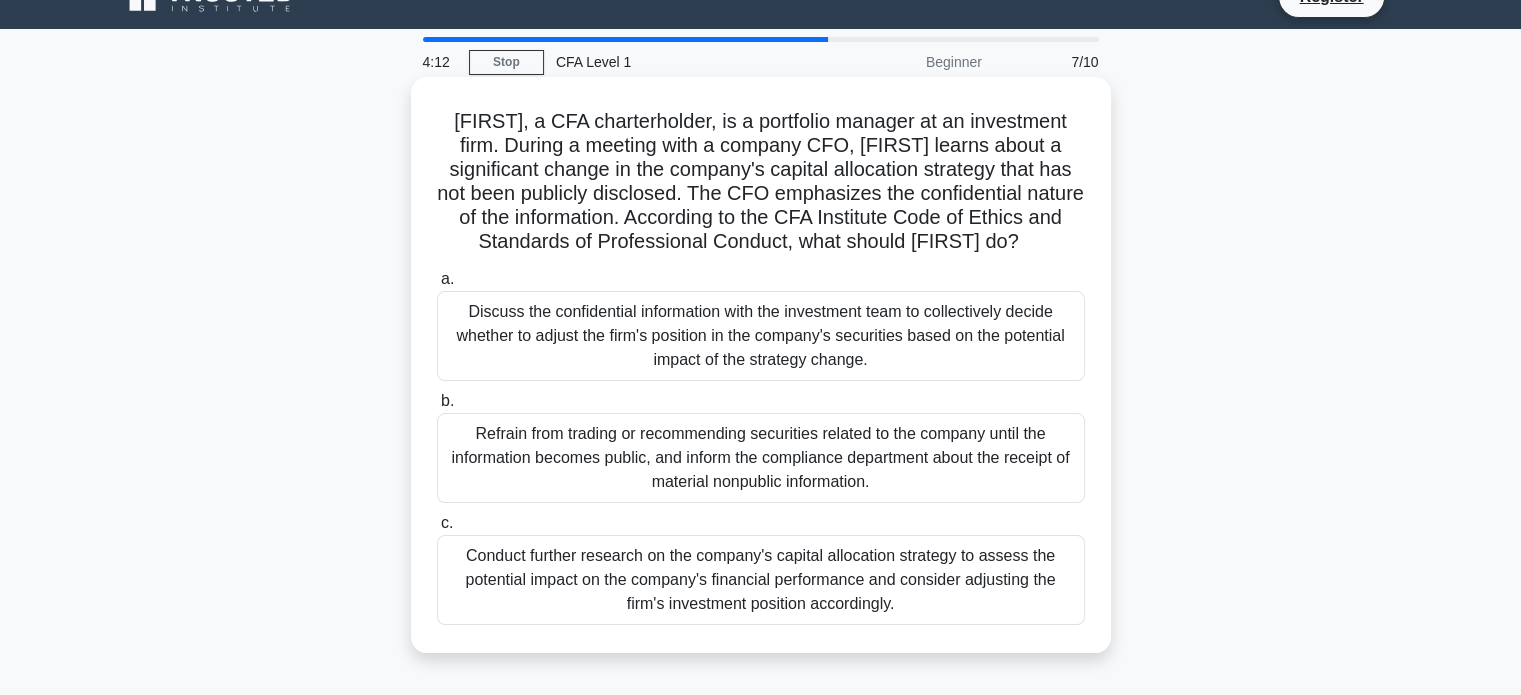 scroll, scrollTop: 38, scrollLeft: 0, axis: vertical 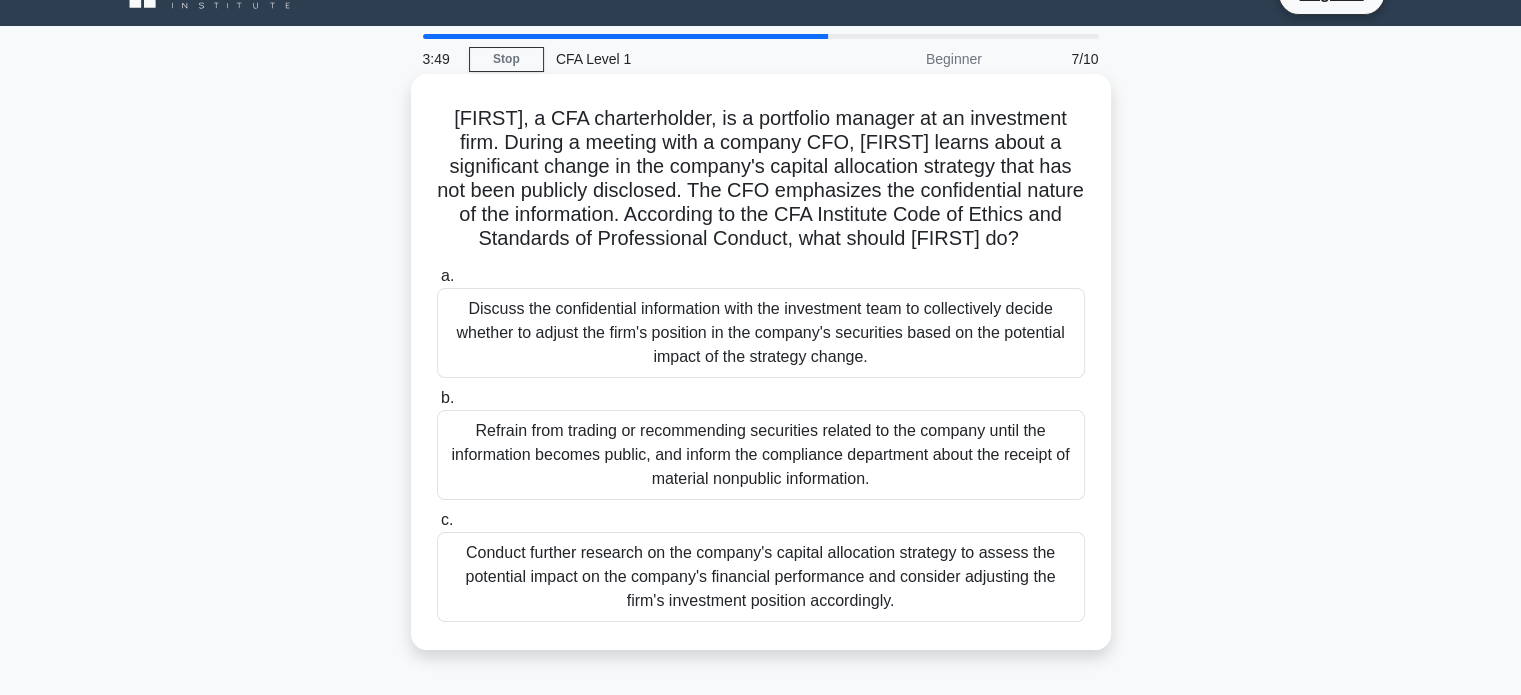 click on "Refrain from trading or recommending securities related to the company until the information becomes public, and inform the compliance department about the receipt of material nonpublic information." at bounding box center [761, 455] 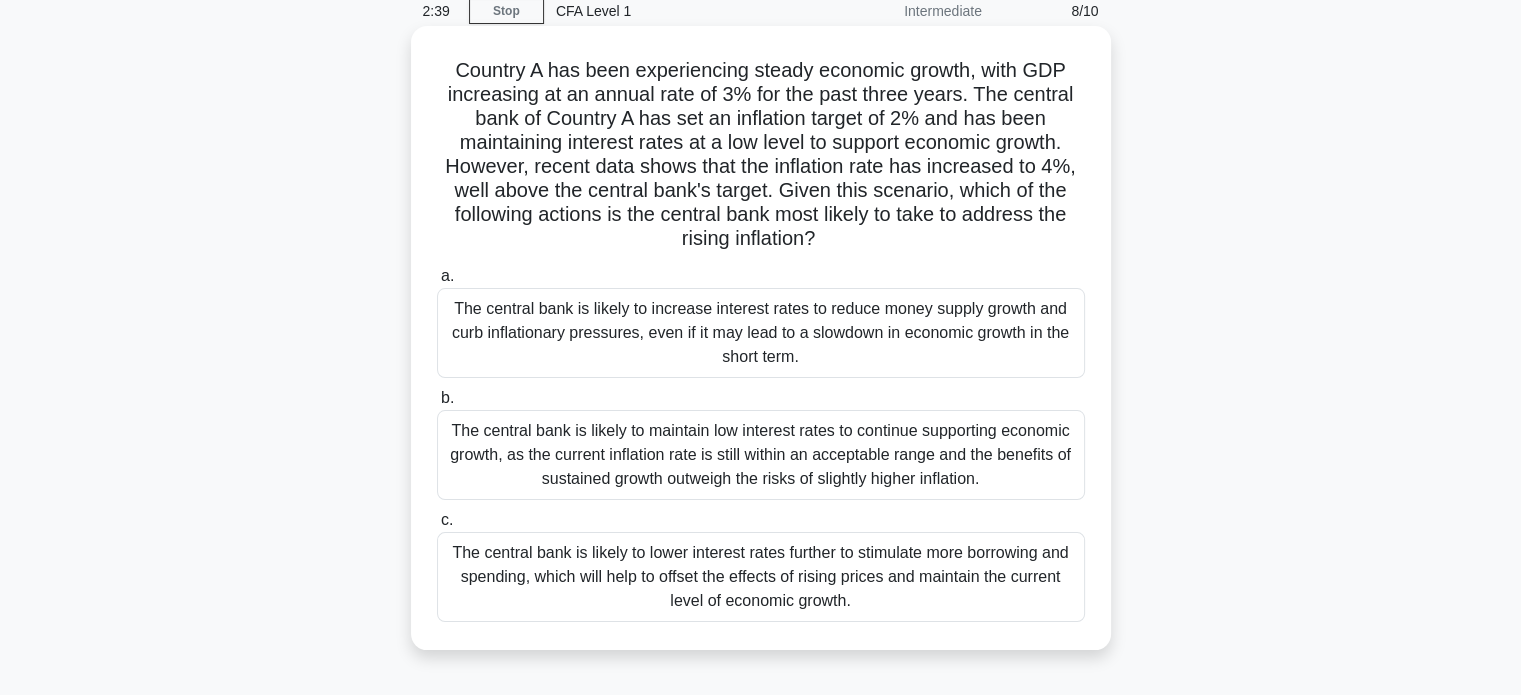 scroll, scrollTop: 60, scrollLeft: 0, axis: vertical 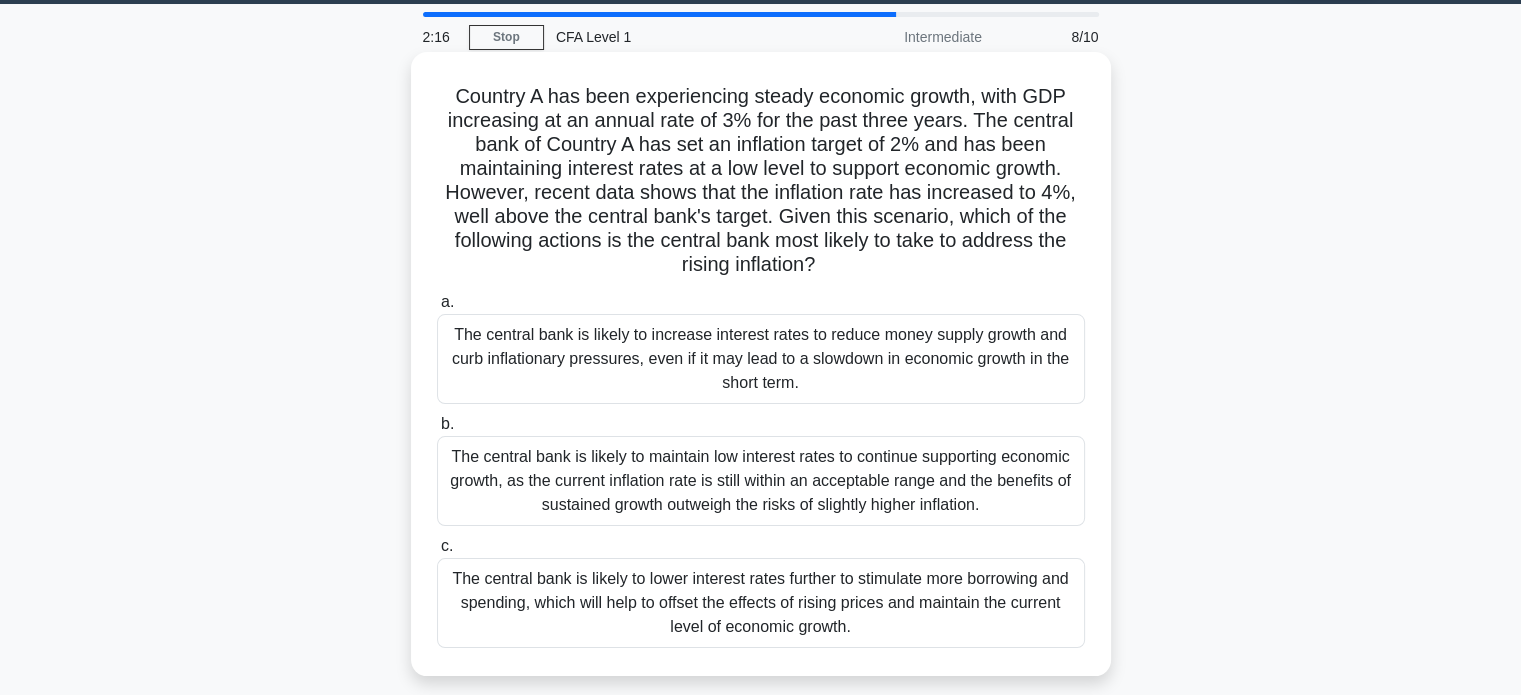 click on "The central bank is likely to lower interest rates further to stimulate more borrowing and spending, which will help to offset the effects of rising prices and maintain the current level of economic growth." at bounding box center [761, 603] 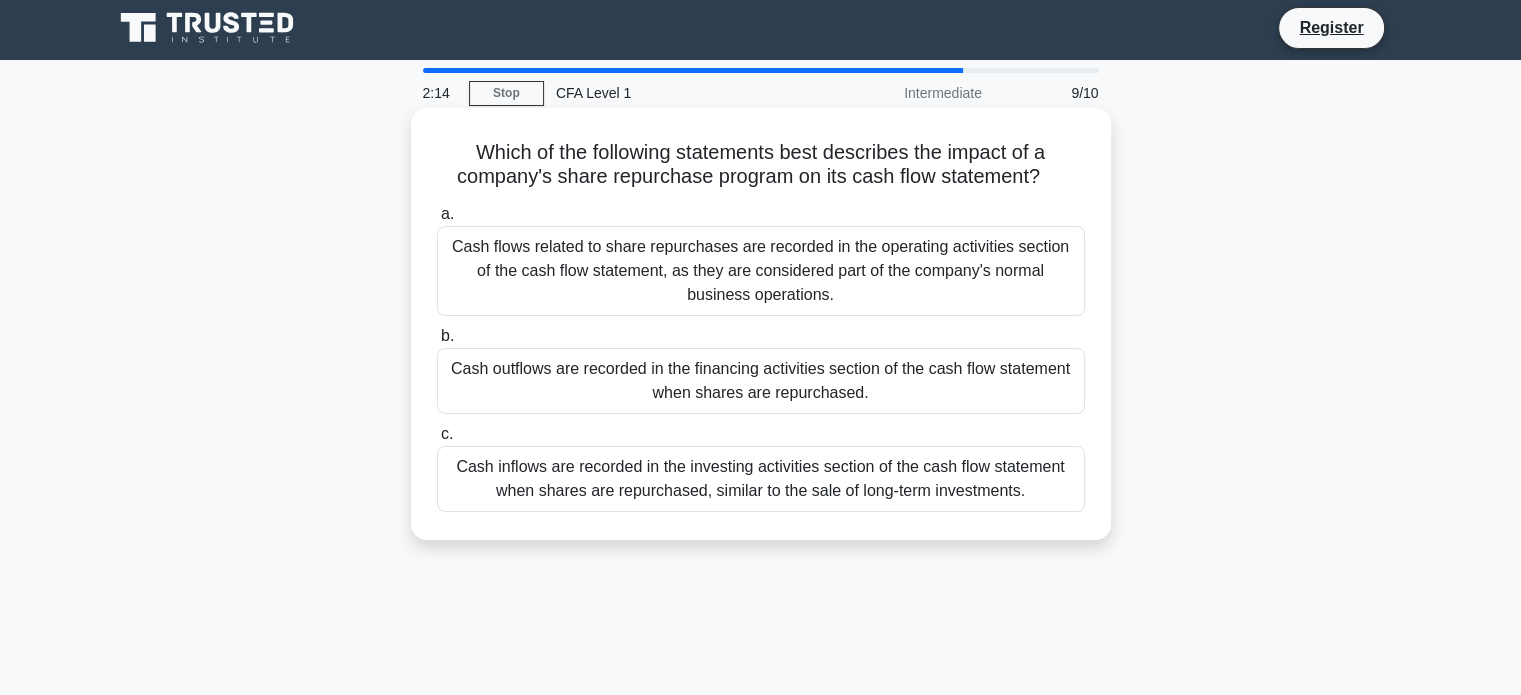 scroll, scrollTop: 0, scrollLeft: 0, axis: both 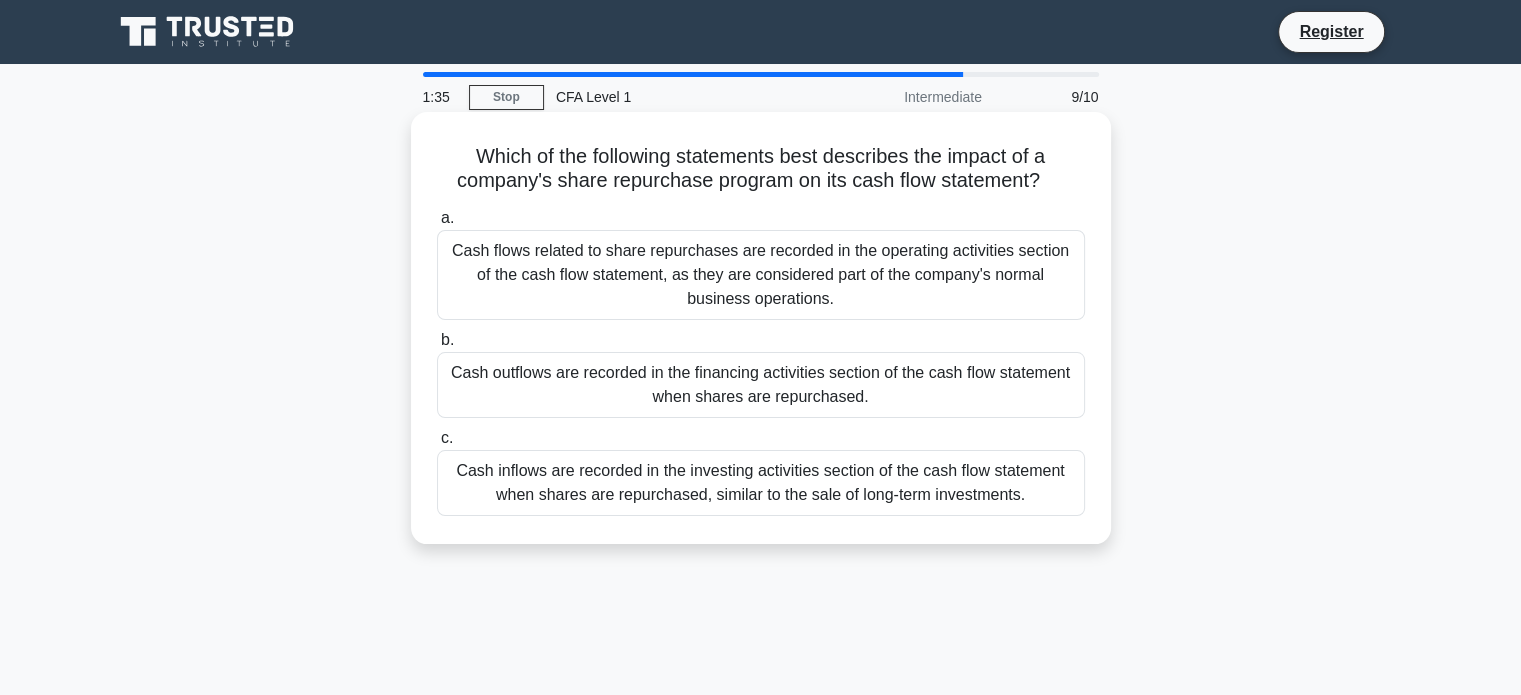 click on "Cash inflows are recorded in the investing activities section of the cash flow statement when shares are repurchased, similar to the sale of long-term investments." at bounding box center [761, 483] 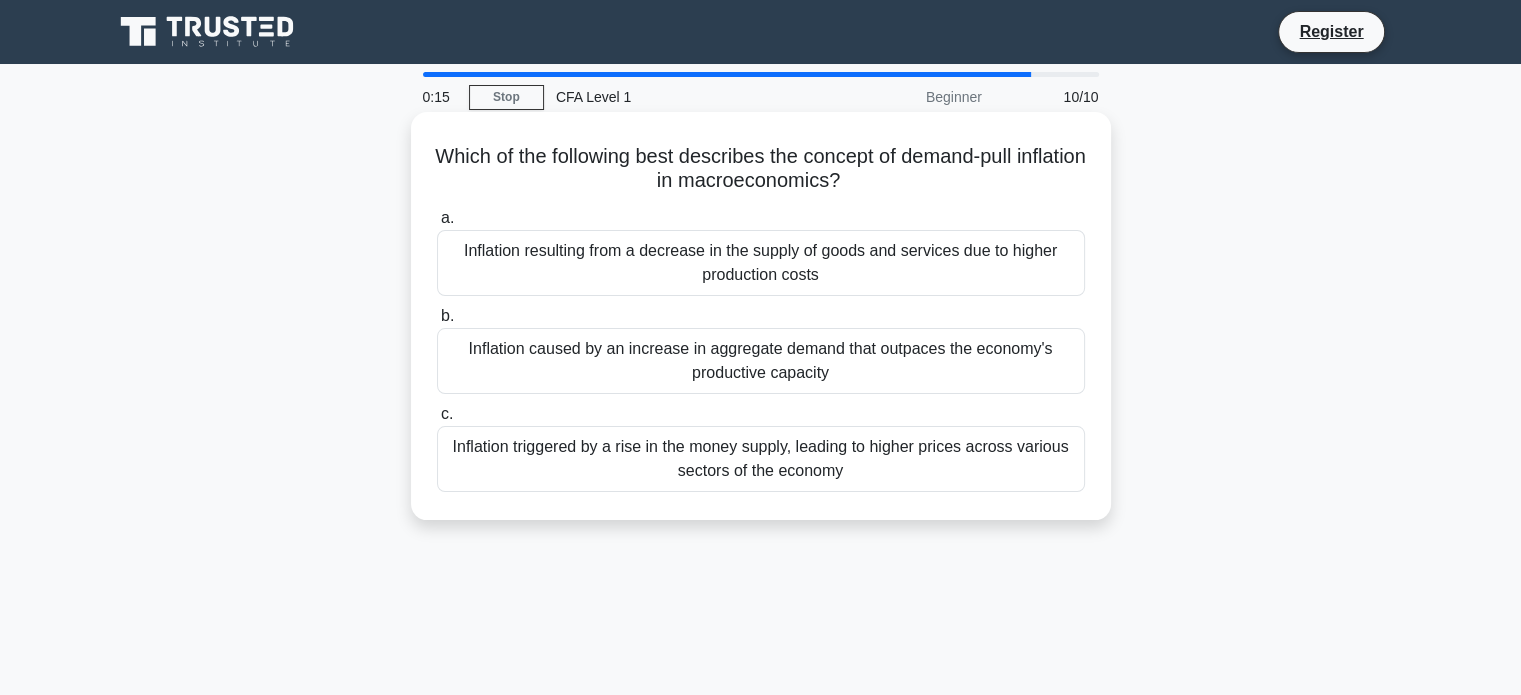 click on "Inflation resulting from a decrease in the supply of goods and services due to higher production costs" at bounding box center (761, 263) 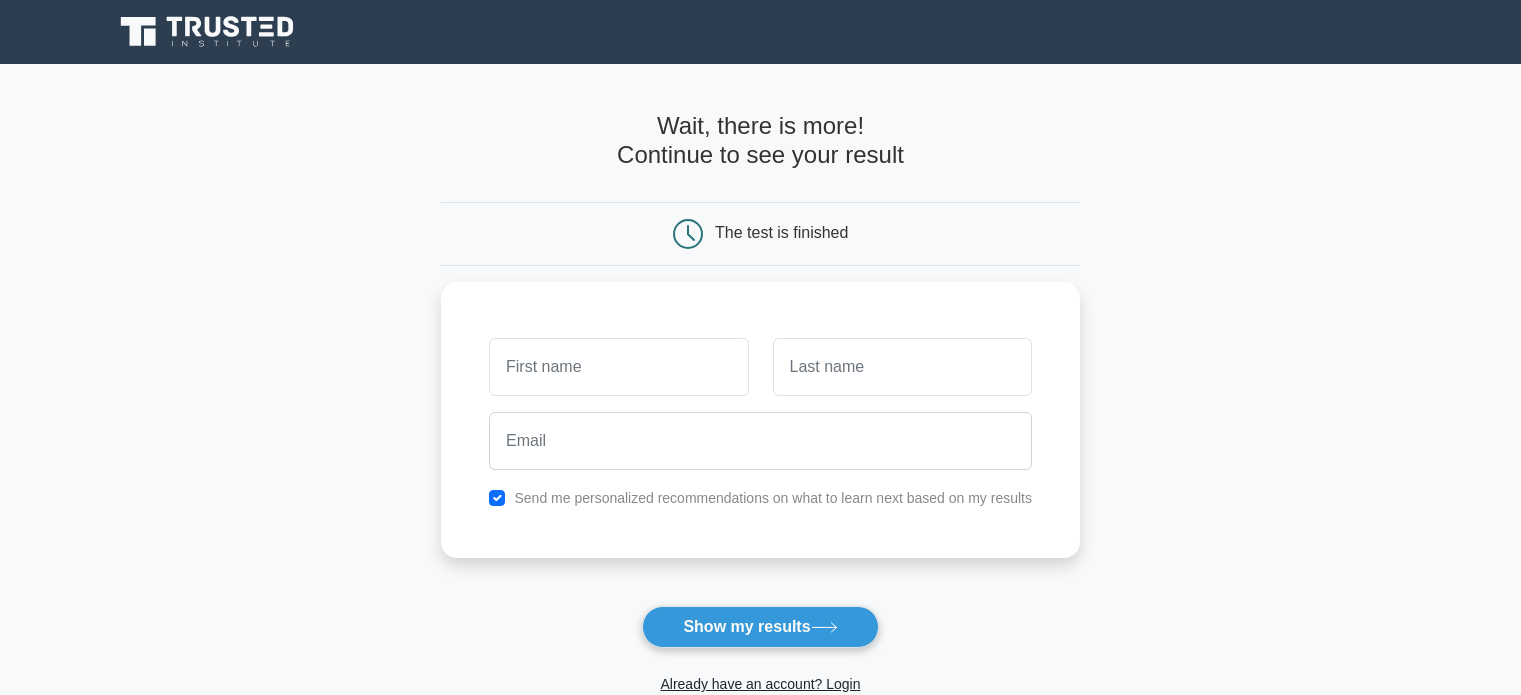 scroll, scrollTop: 0, scrollLeft: 0, axis: both 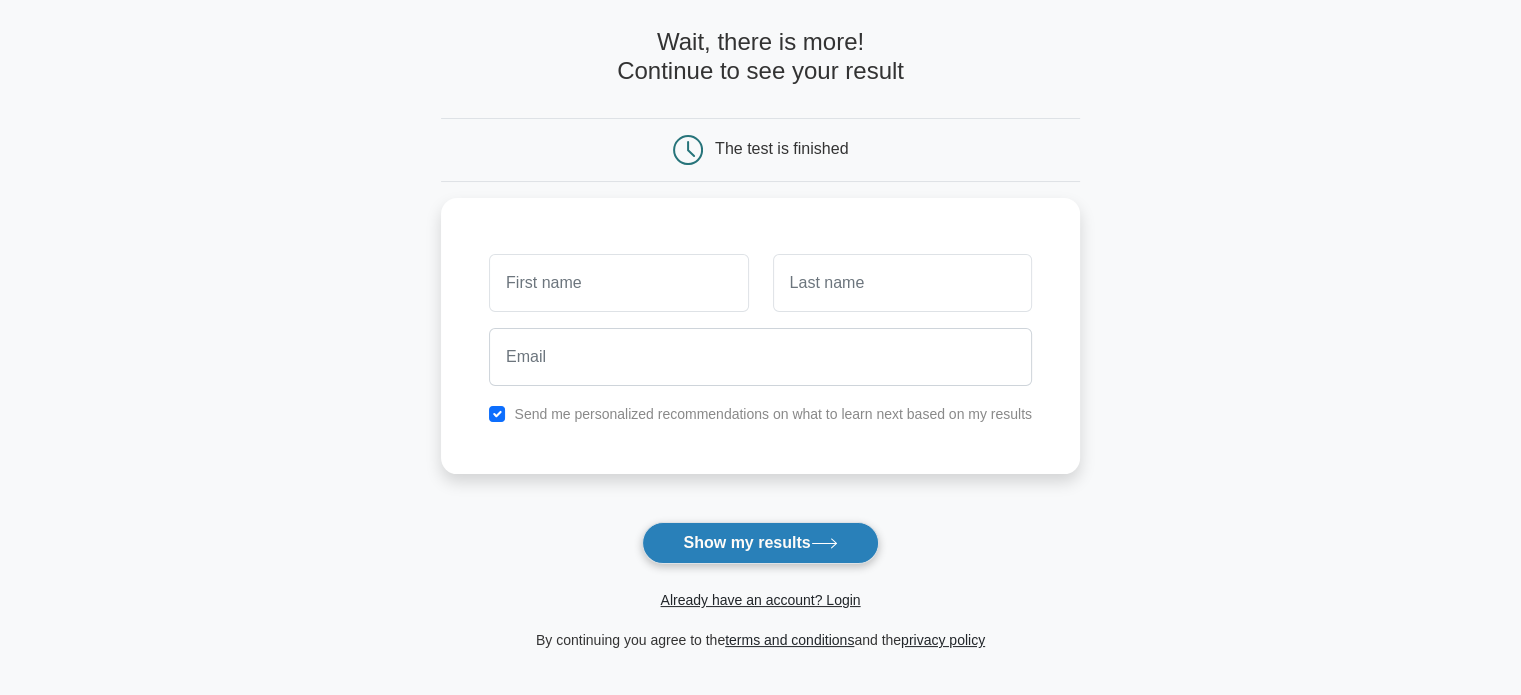 click on "Show my results" at bounding box center (760, 543) 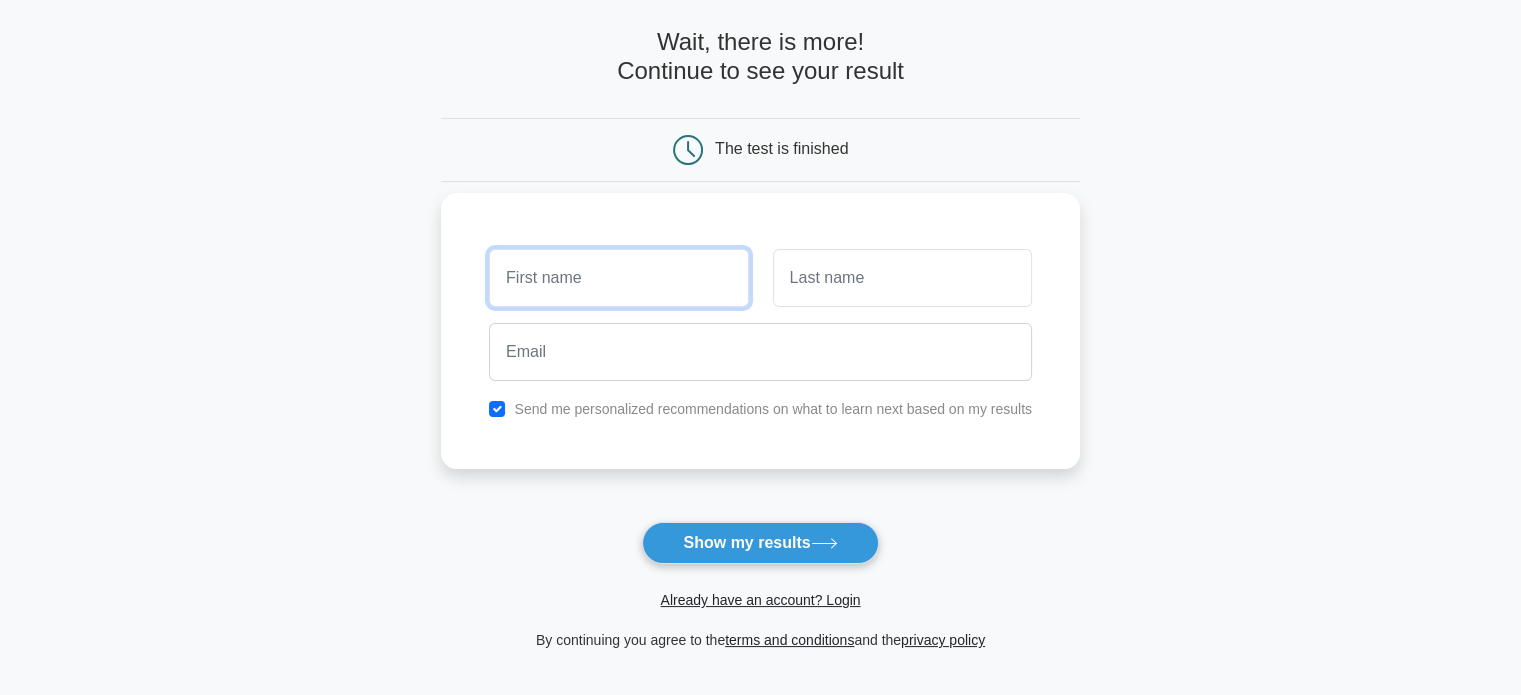 click at bounding box center (618, 278) 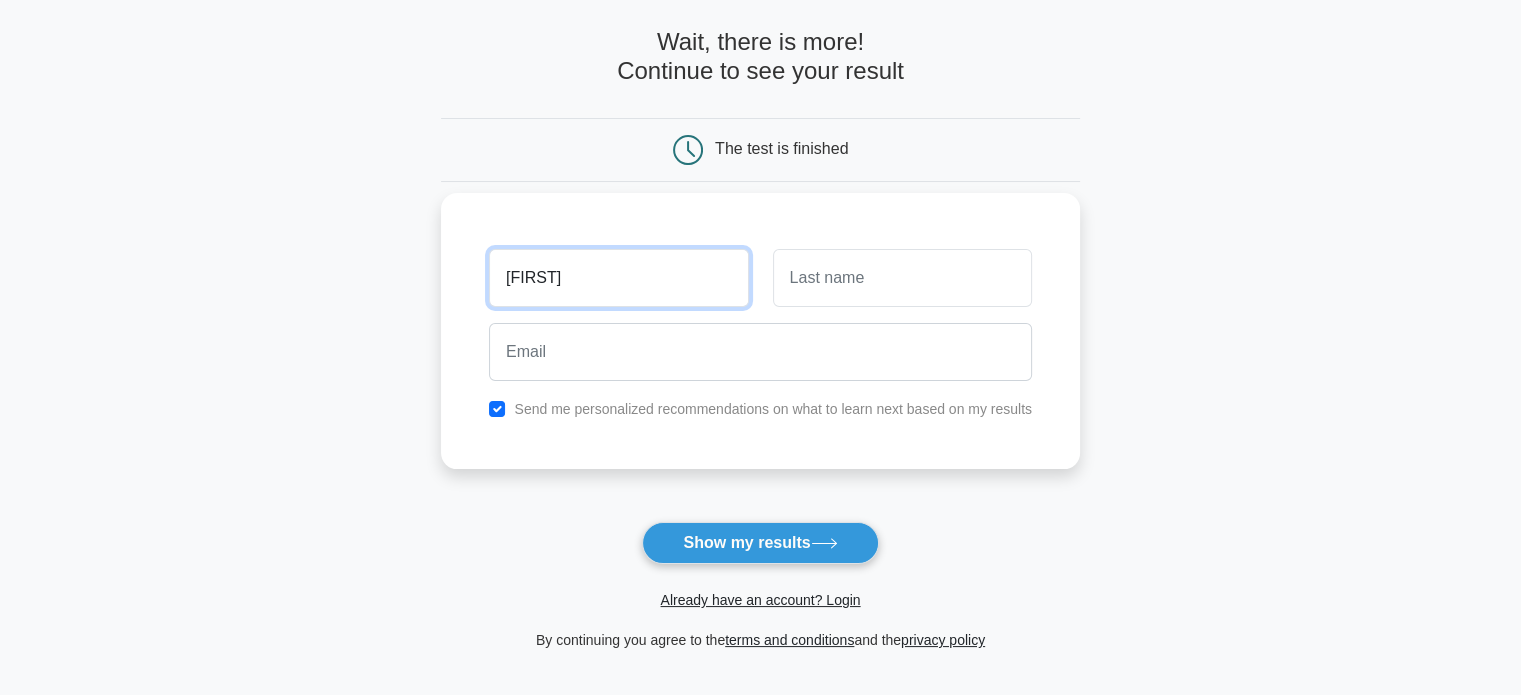 type on "[FIRST]" 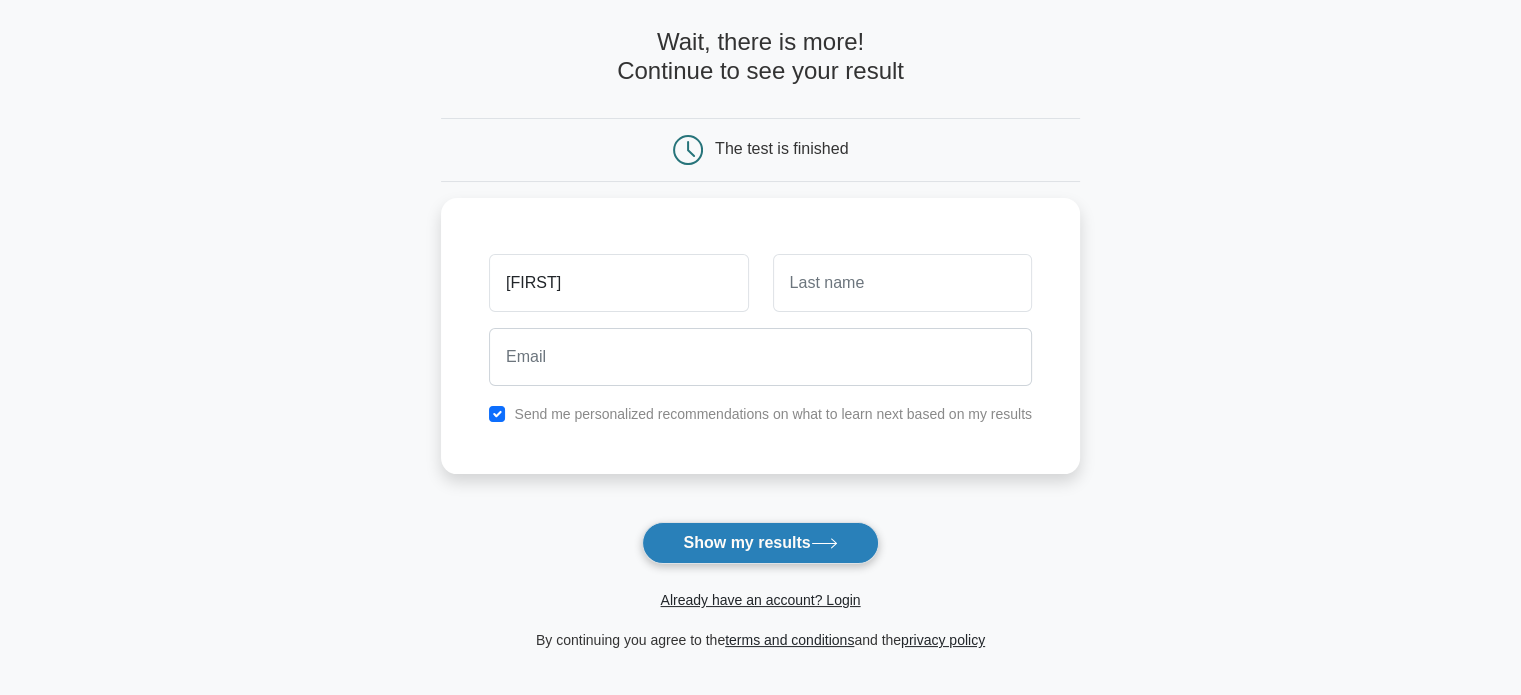 click on "Show my results" at bounding box center [760, 543] 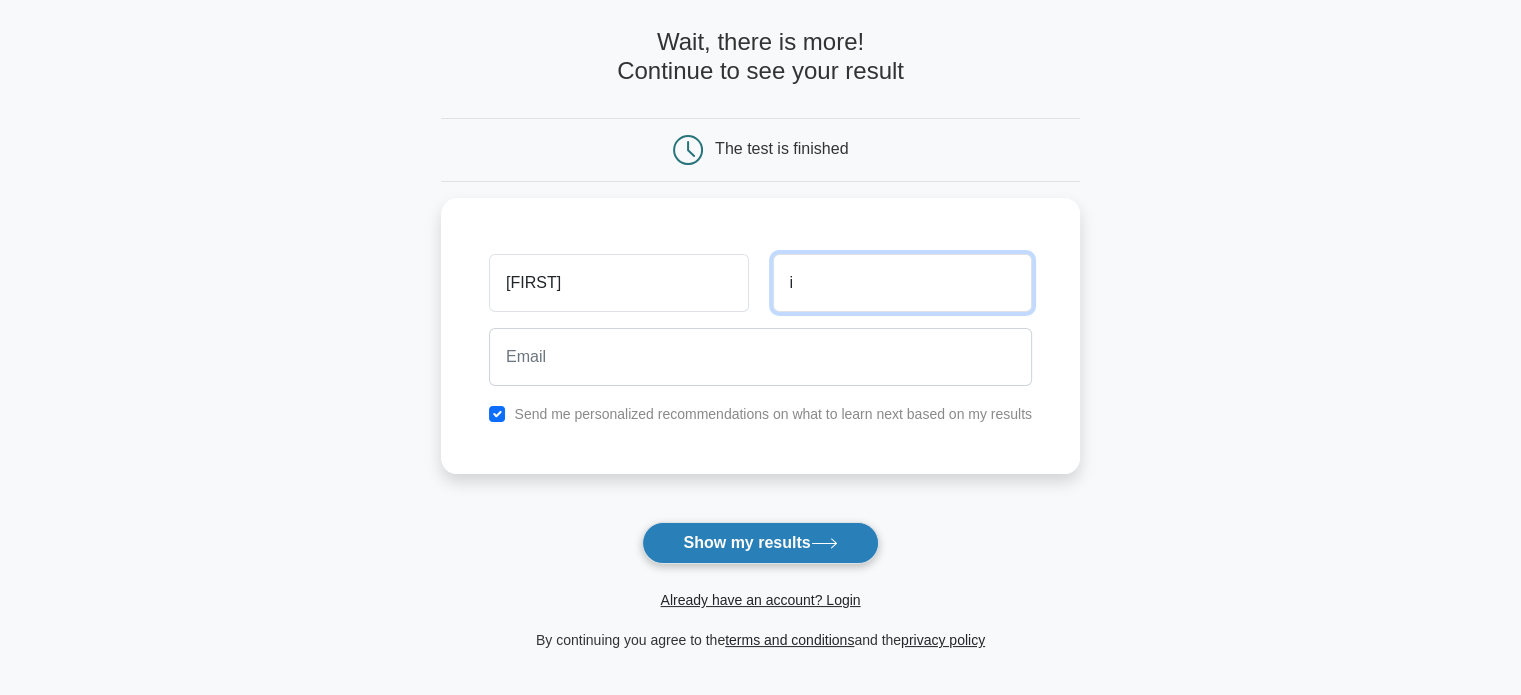 type on "i" 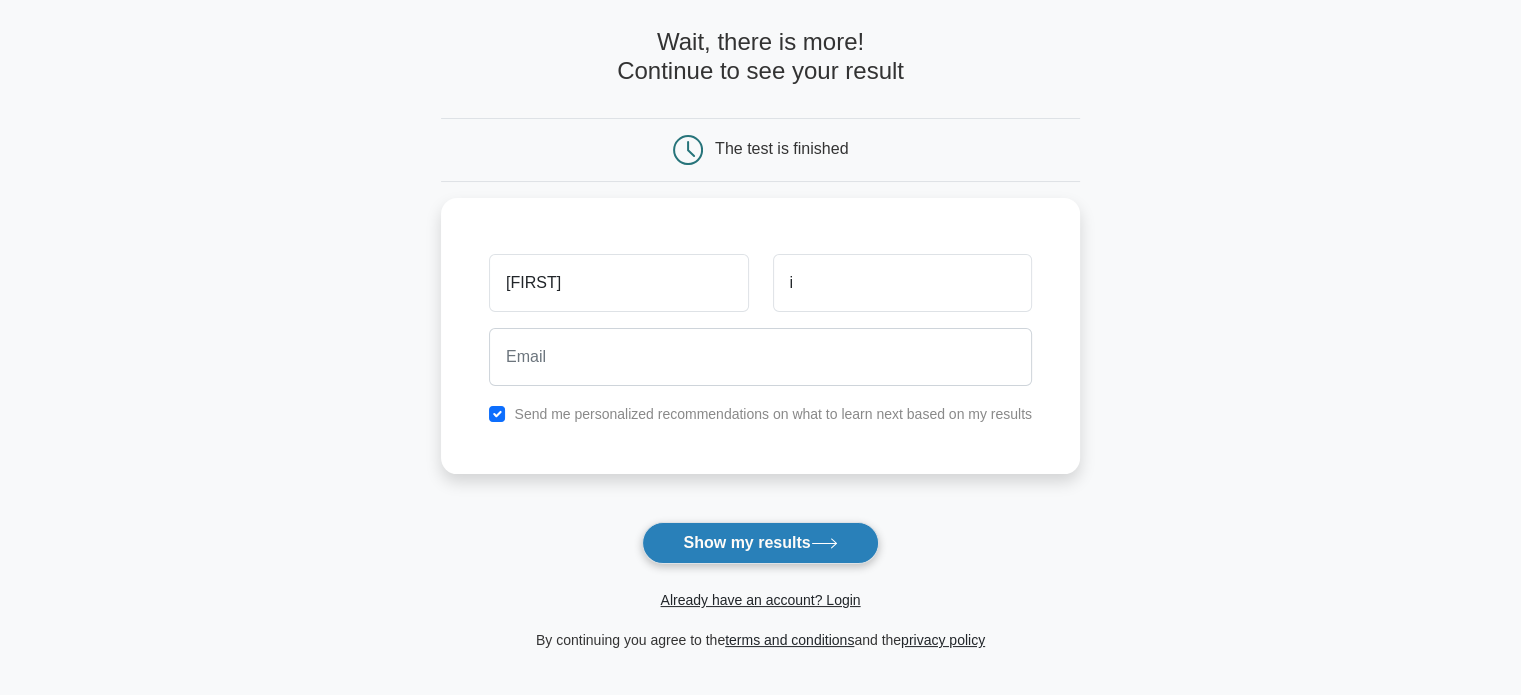 click on "Show my results" at bounding box center (760, 543) 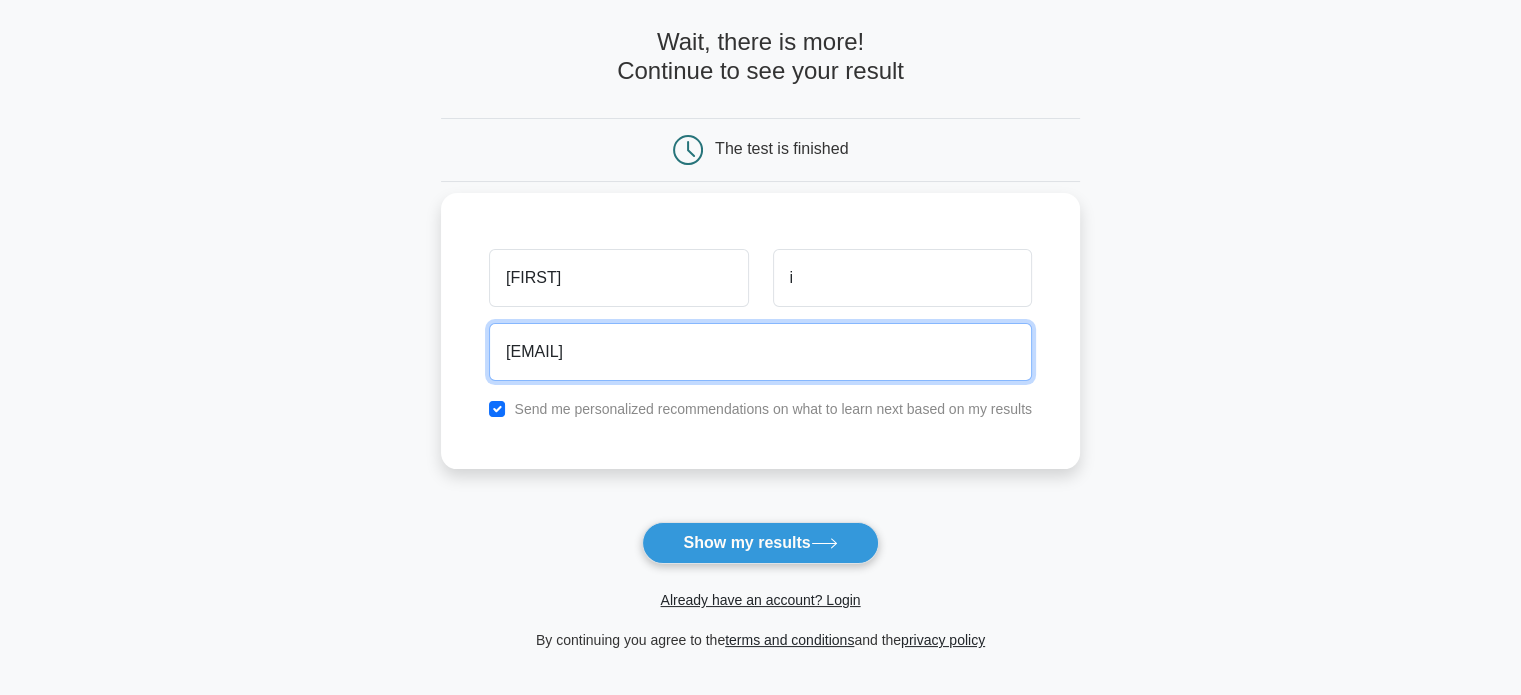 type on "Mohameditani10@gmail.com" 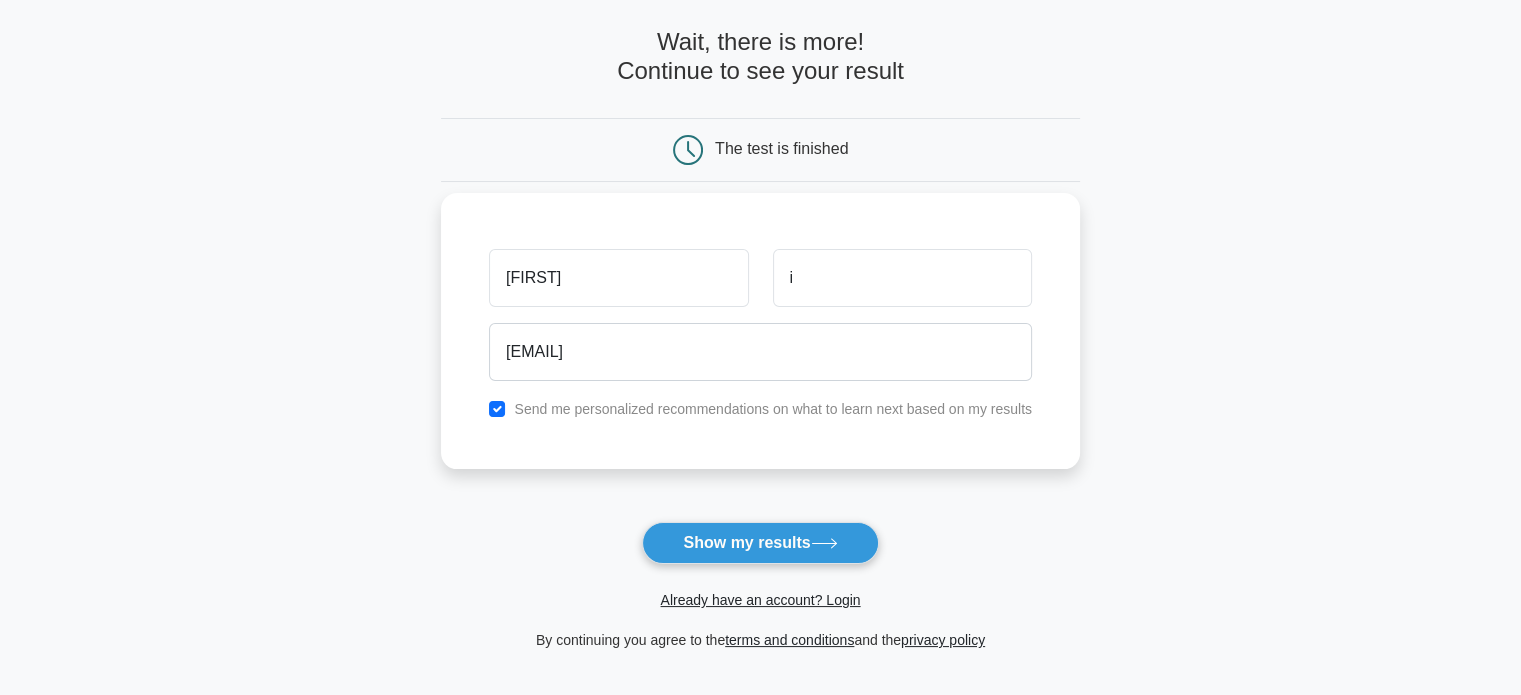 click on "Send me personalized recommendations on what to learn next based on my results" at bounding box center [773, 409] 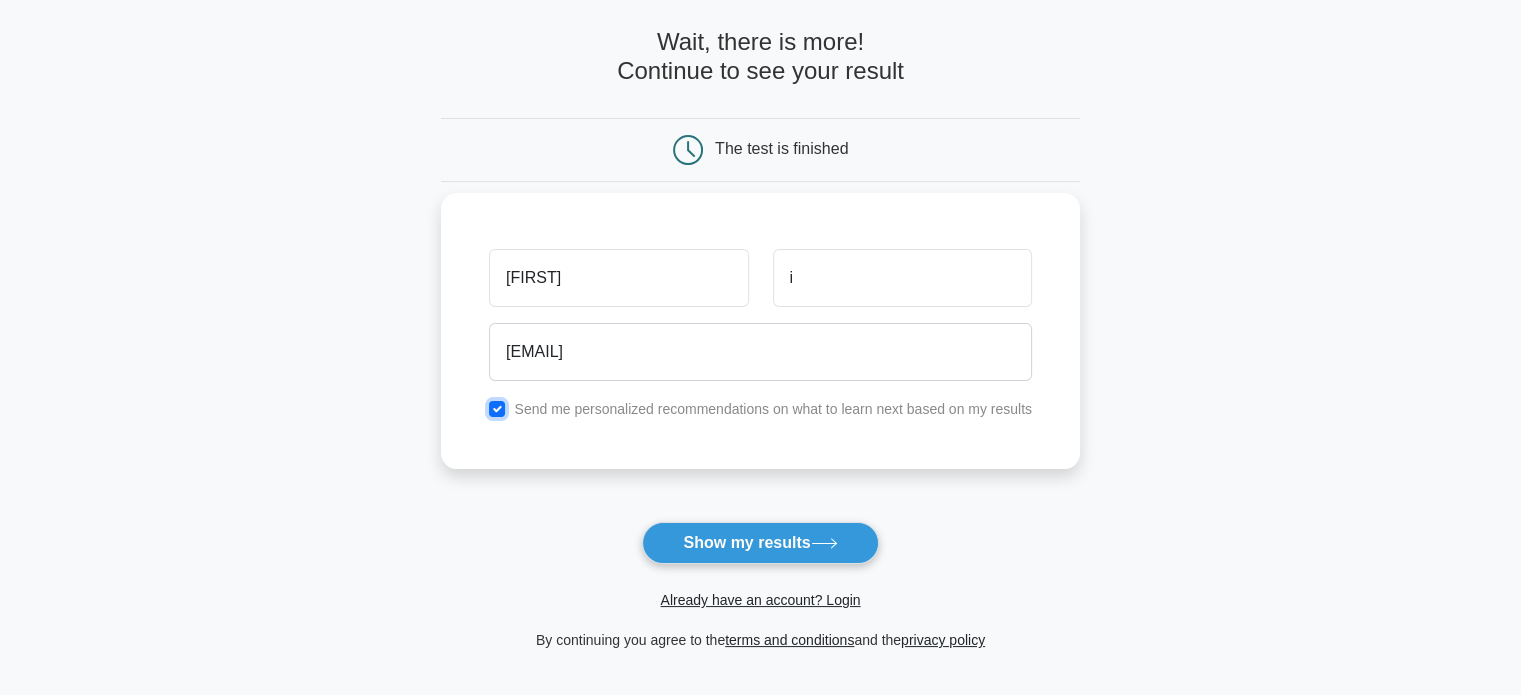 click at bounding box center (497, 409) 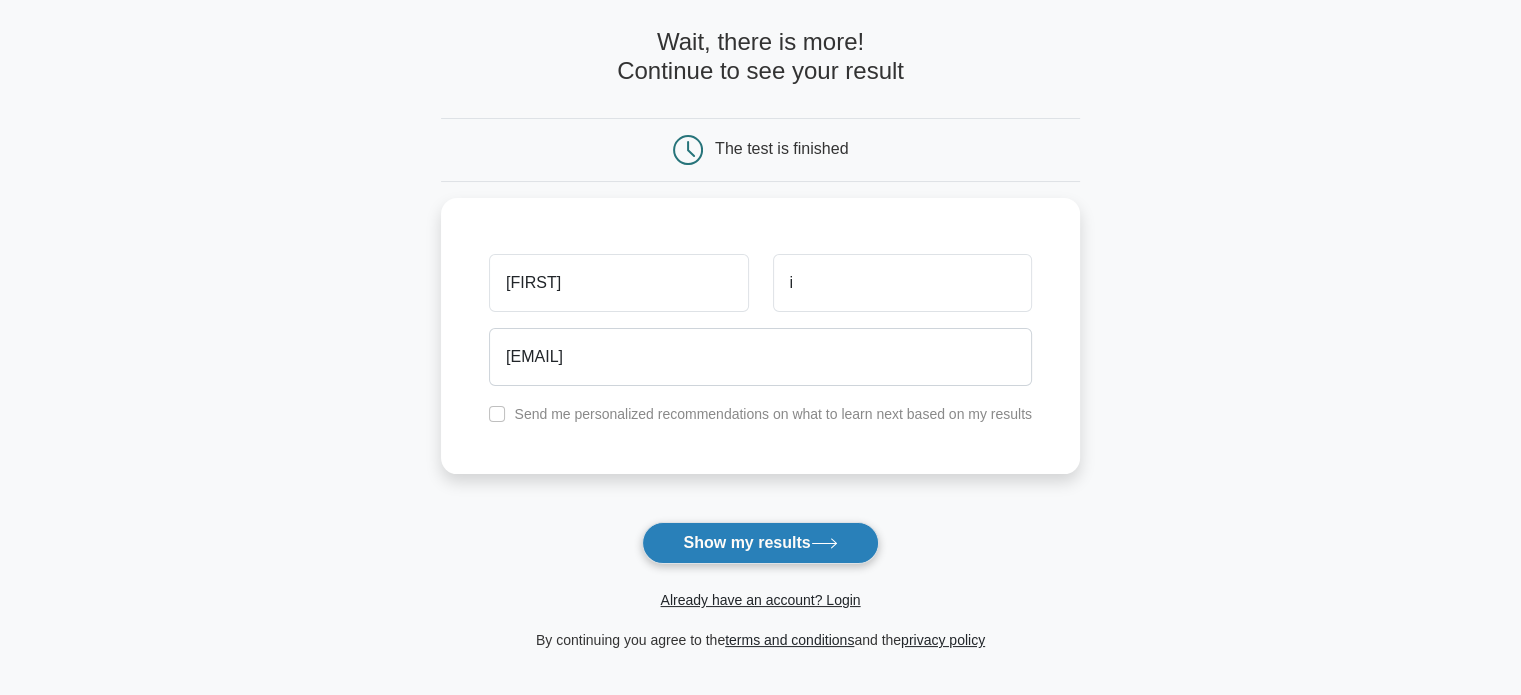 click on "Show my results" at bounding box center (760, 543) 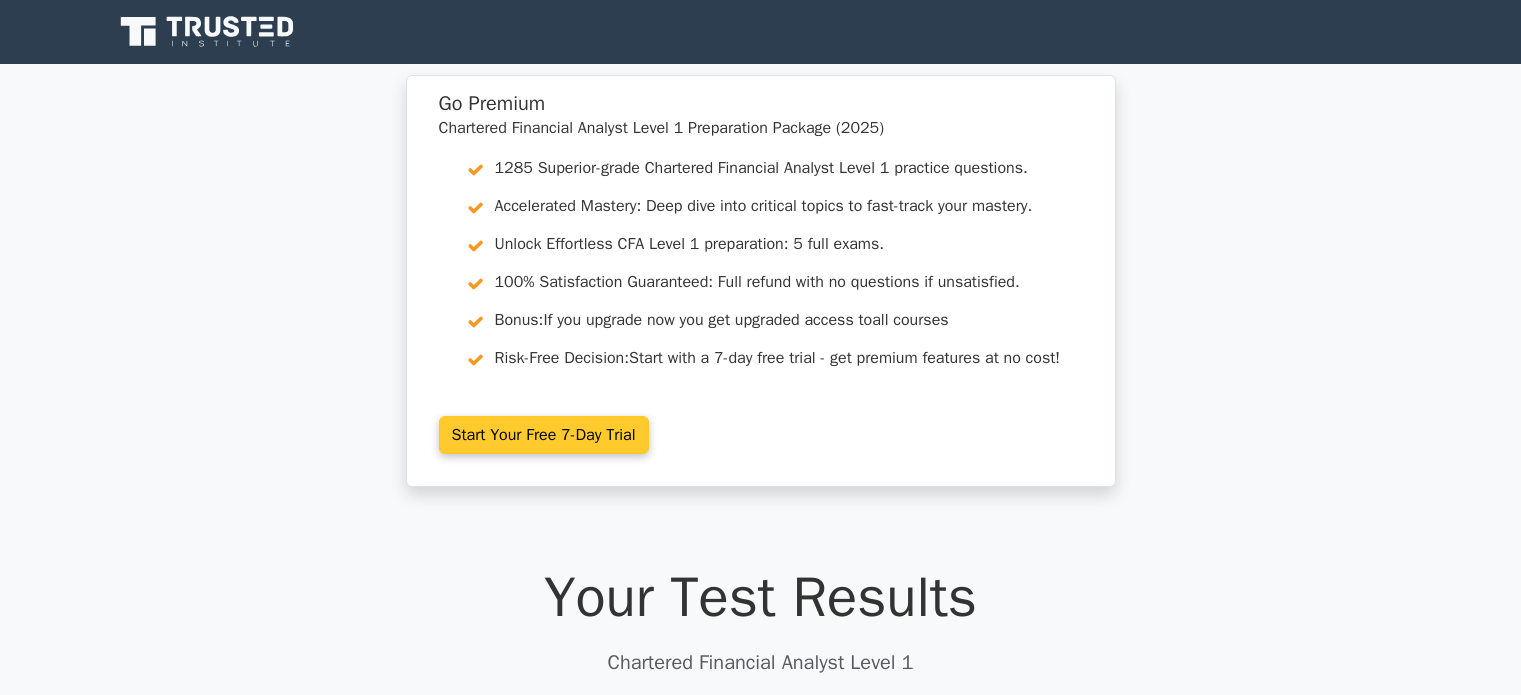 scroll, scrollTop: 0, scrollLeft: 0, axis: both 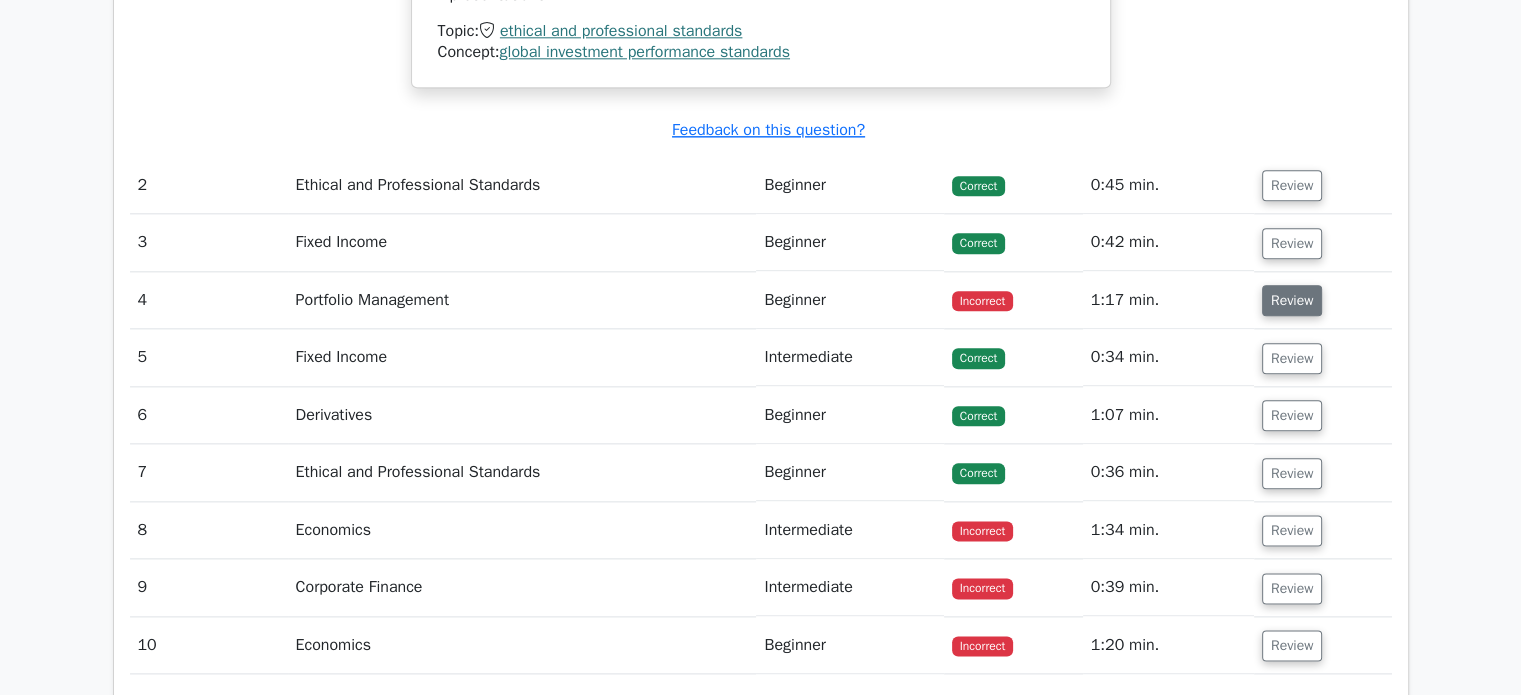 click on "Review" at bounding box center [1292, 300] 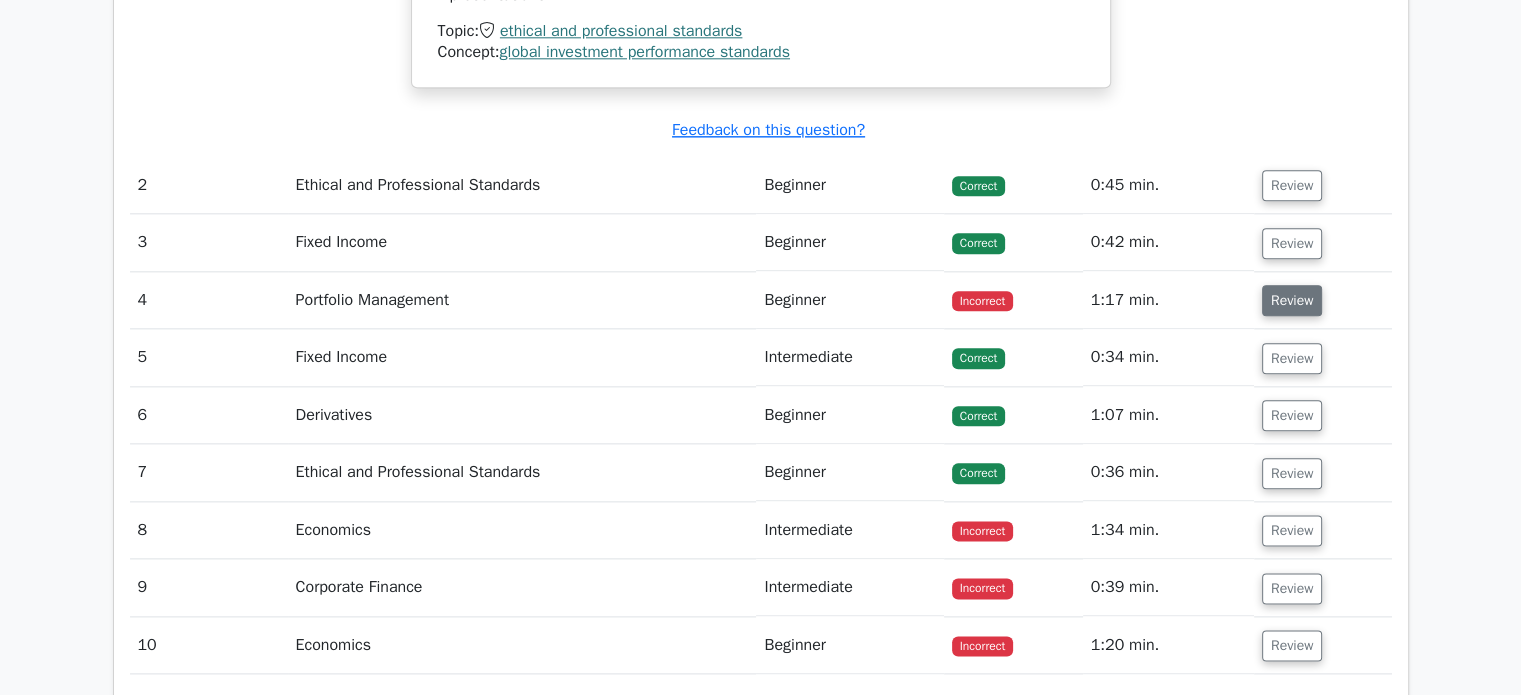 click on "Review" at bounding box center (1292, 300) 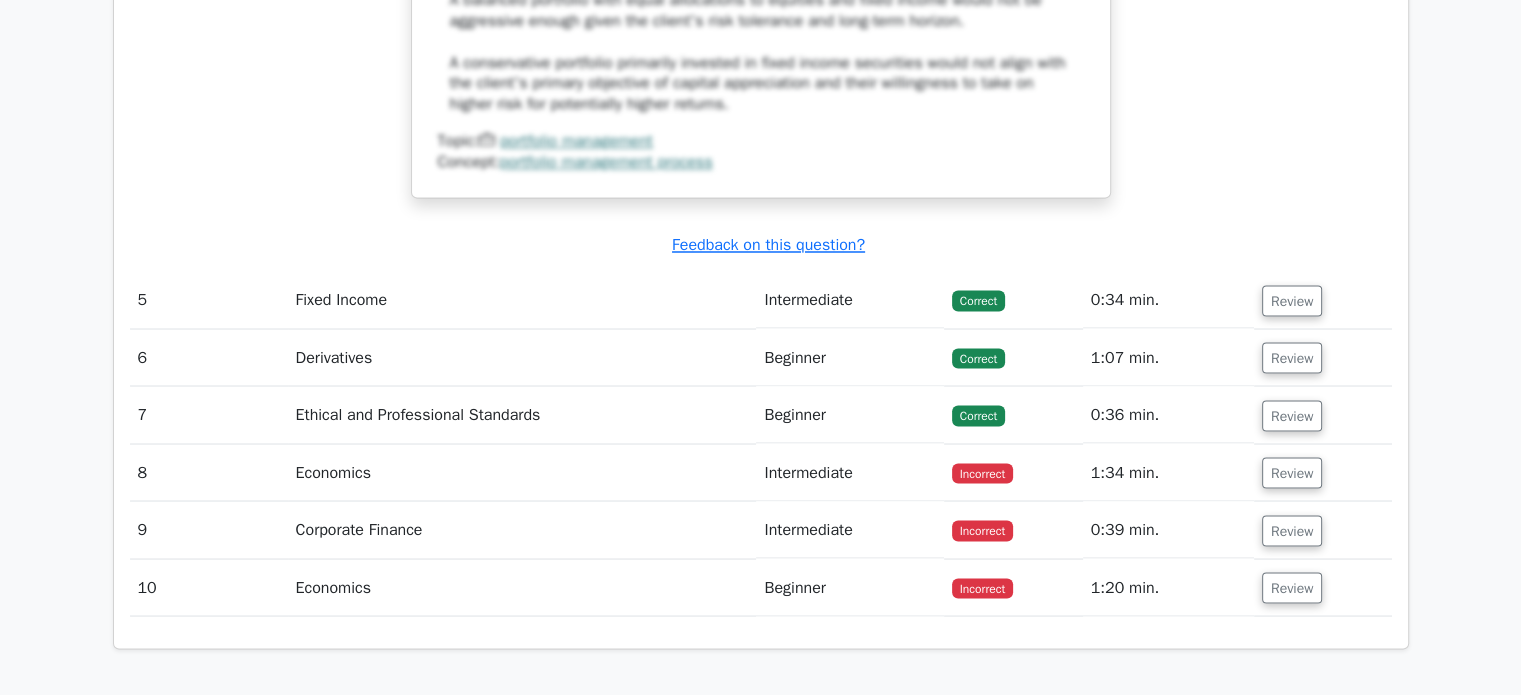 scroll, scrollTop: 3664, scrollLeft: 0, axis: vertical 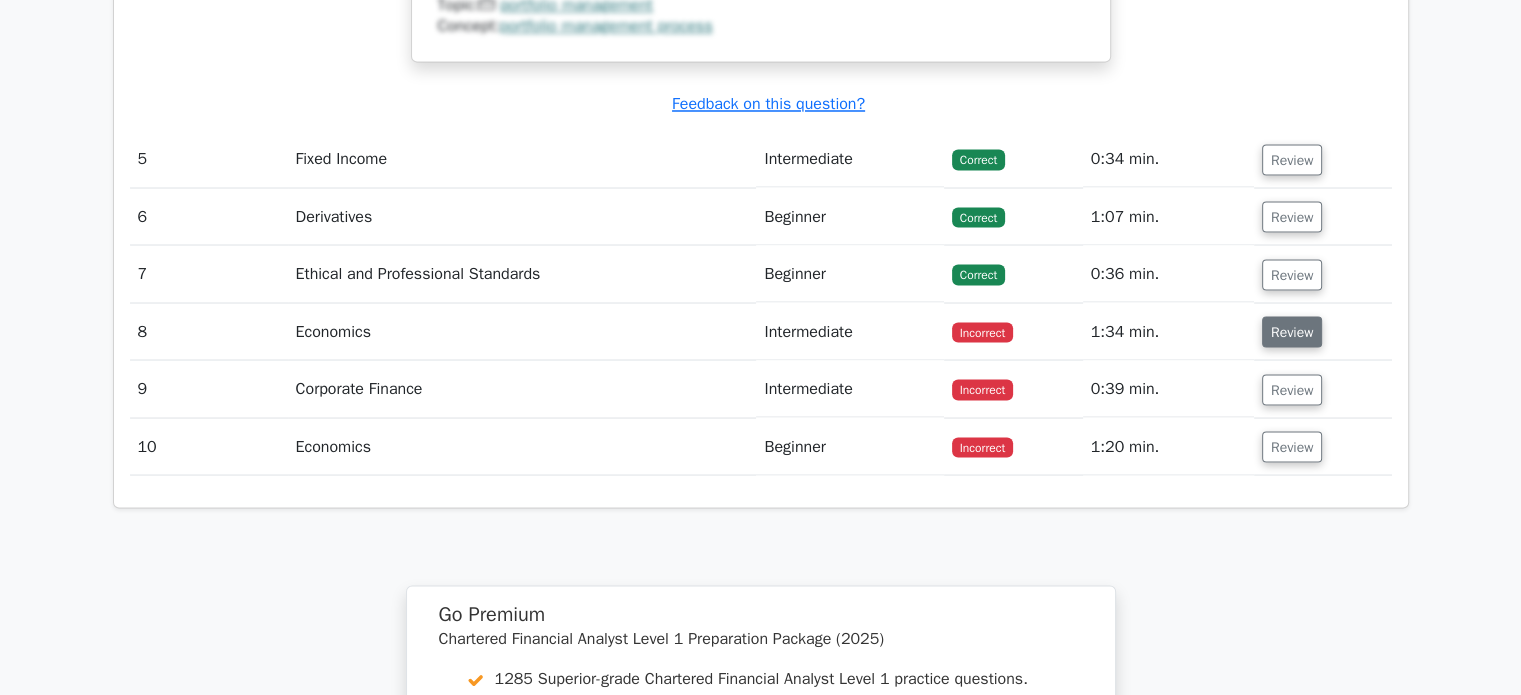 click on "Review" at bounding box center (1292, 331) 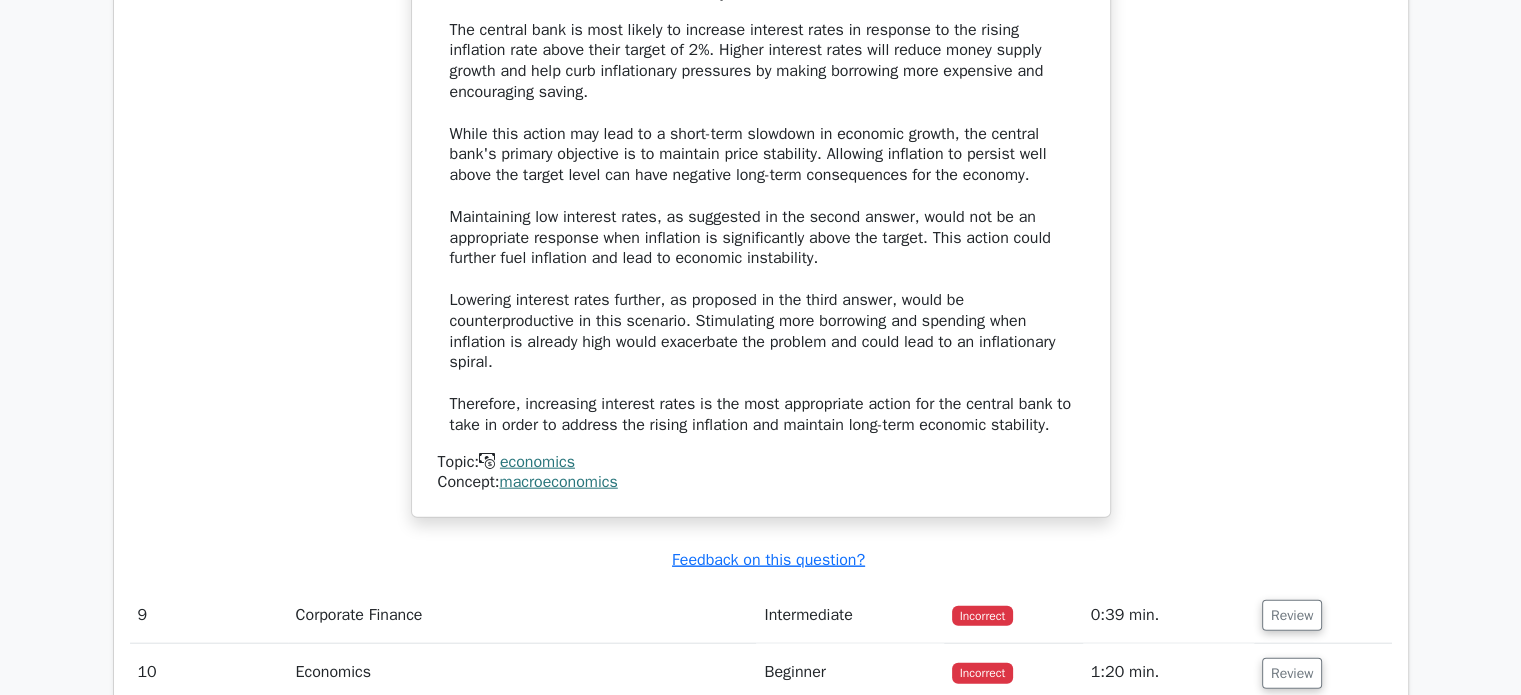 scroll, scrollTop: 4898, scrollLeft: 0, axis: vertical 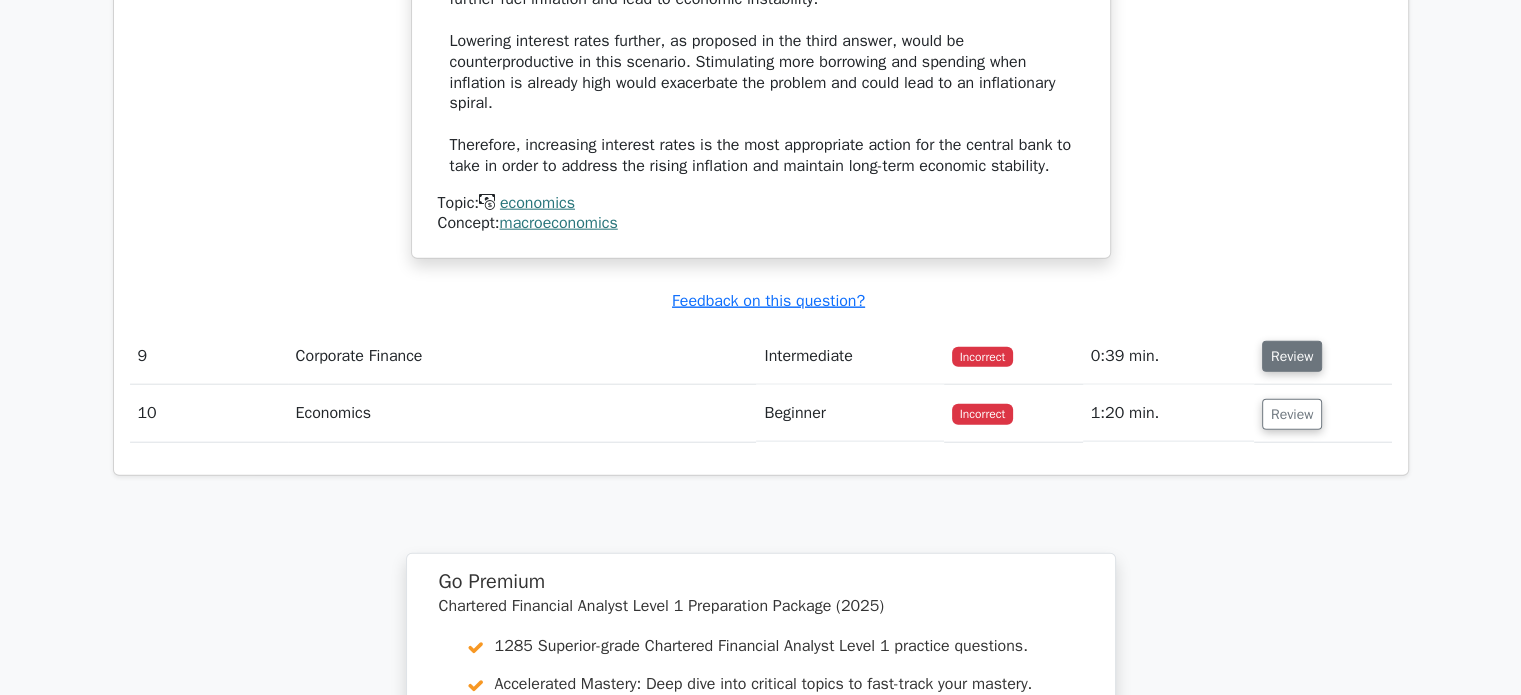 click on "Review" at bounding box center [1292, 356] 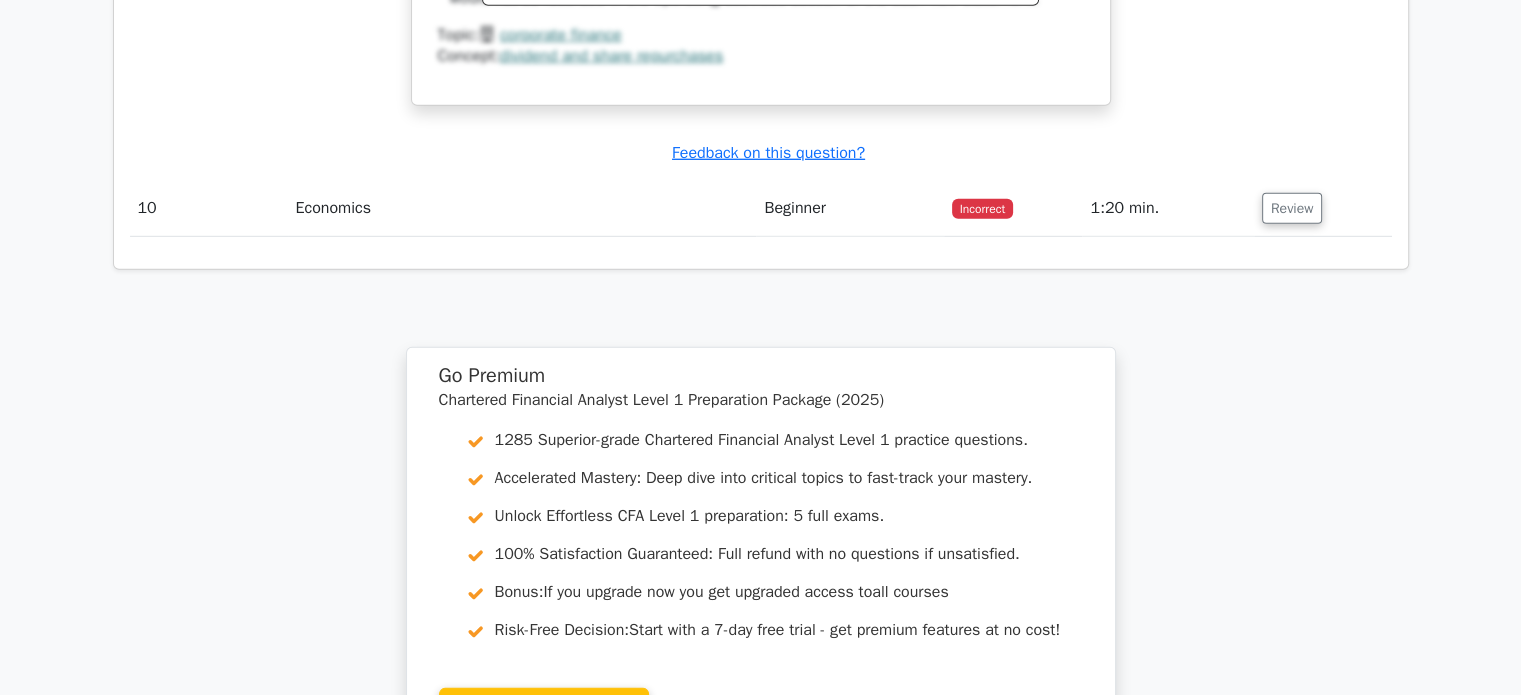 scroll, scrollTop: 5923, scrollLeft: 0, axis: vertical 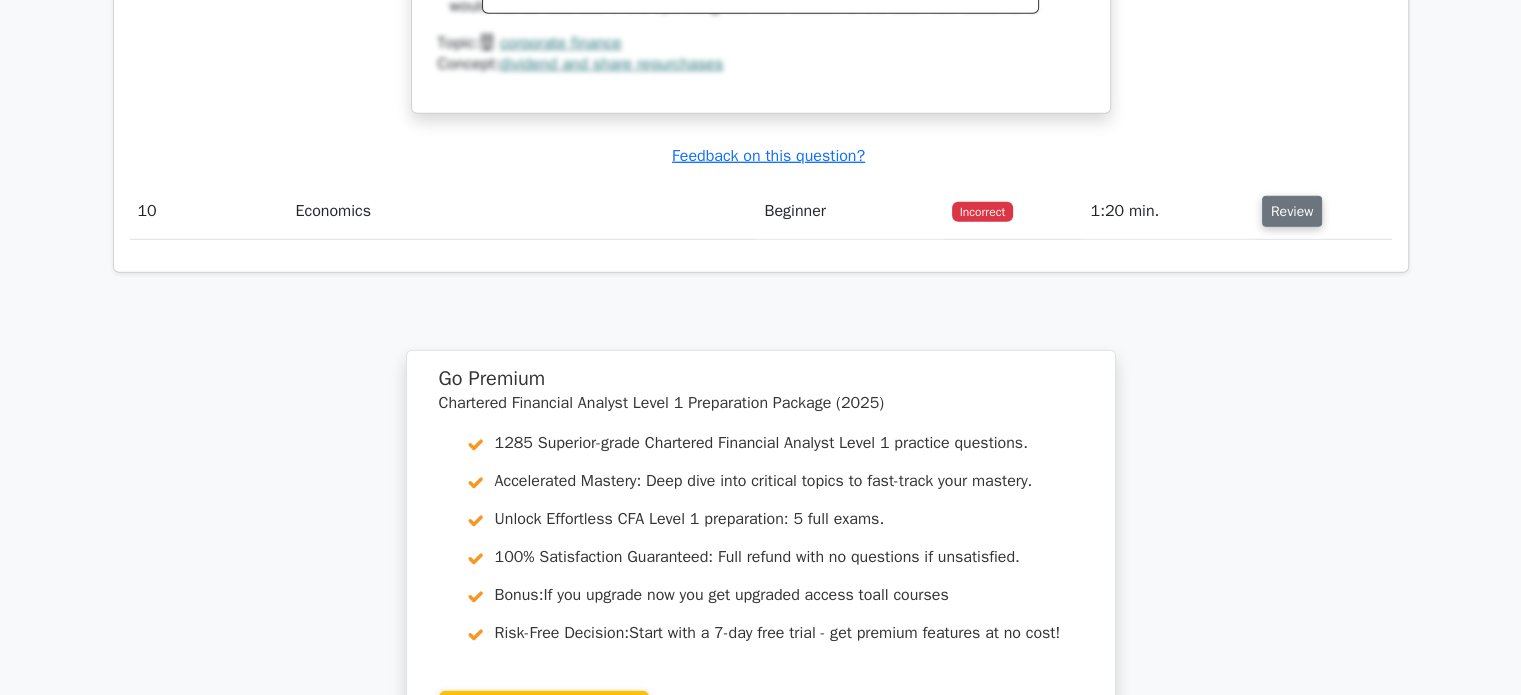 click on "Review" at bounding box center (1292, 211) 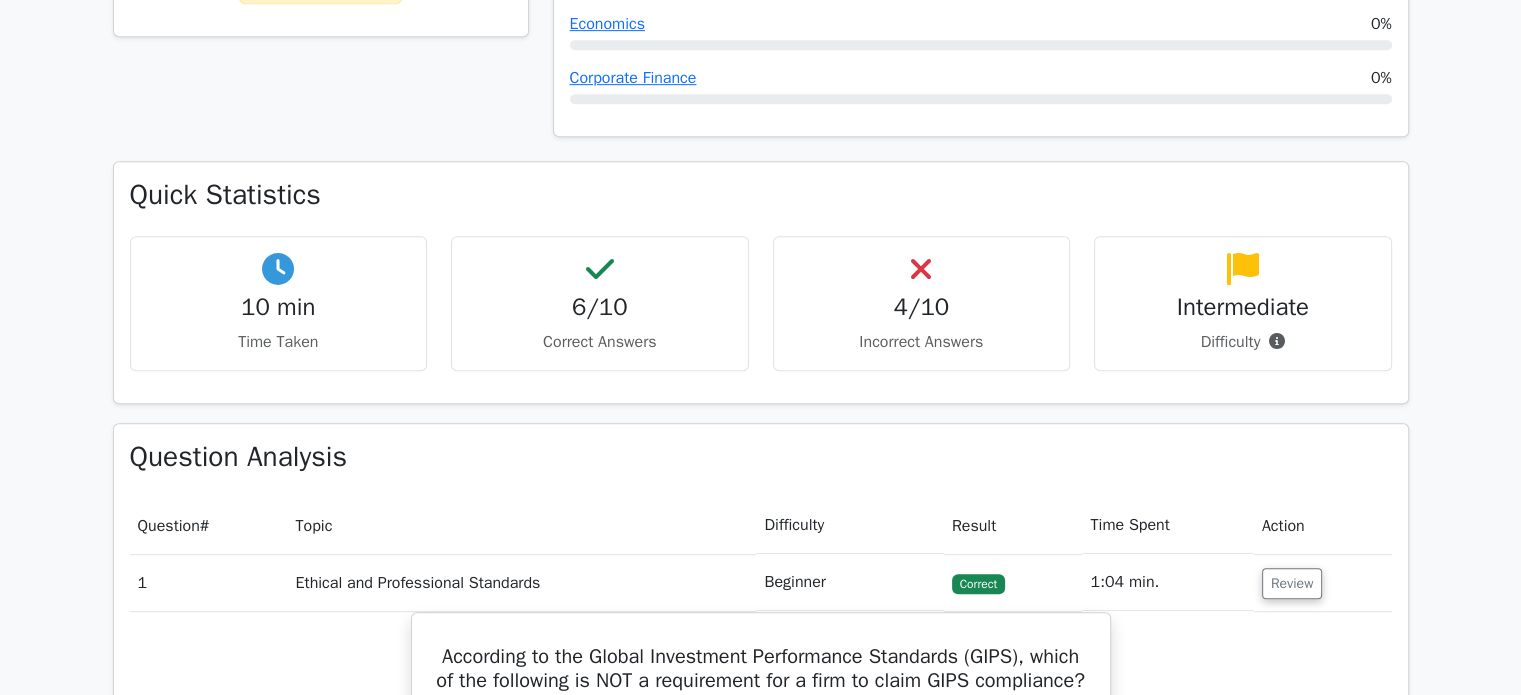 scroll, scrollTop: 1210, scrollLeft: 0, axis: vertical 